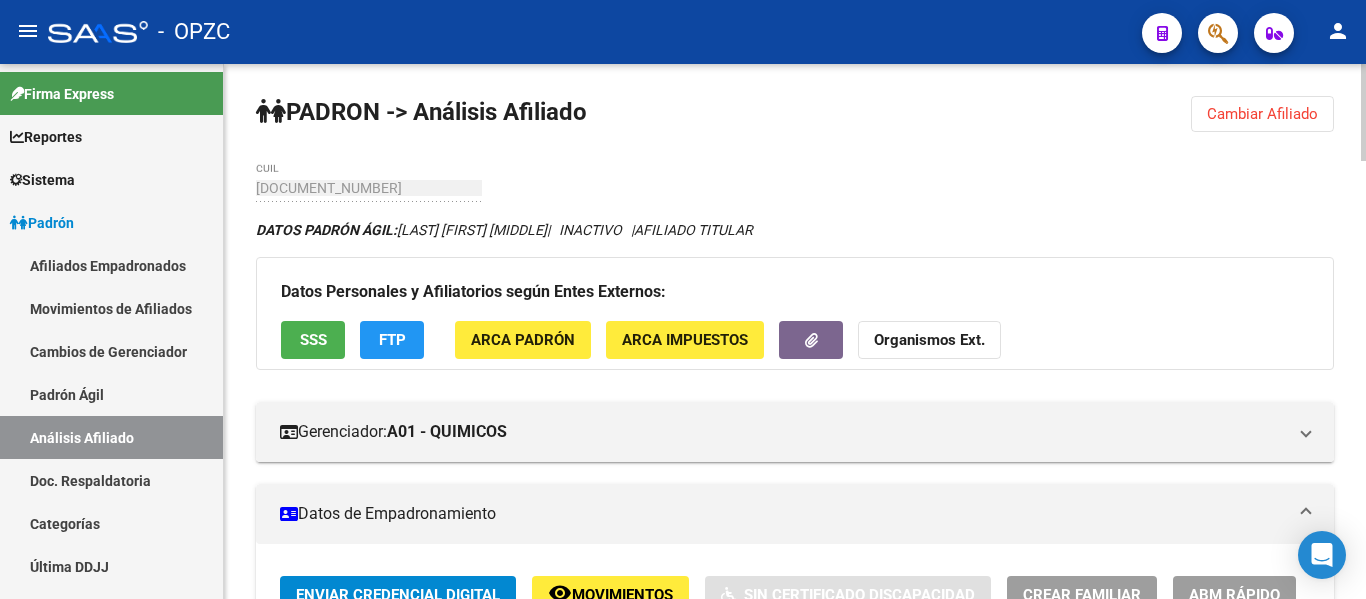 scroll, scrollTop: 0, scrollLeft: 0, axis: both 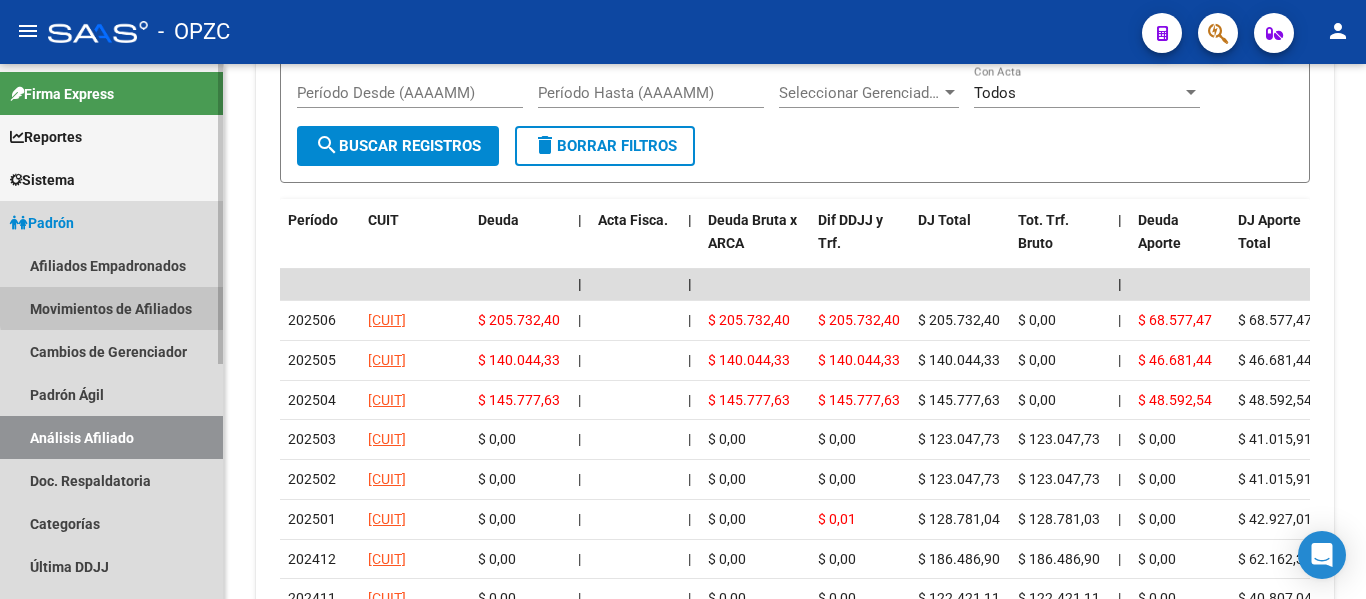 click on "Movimientos de Afiliados" at bounding box center (111, 308) 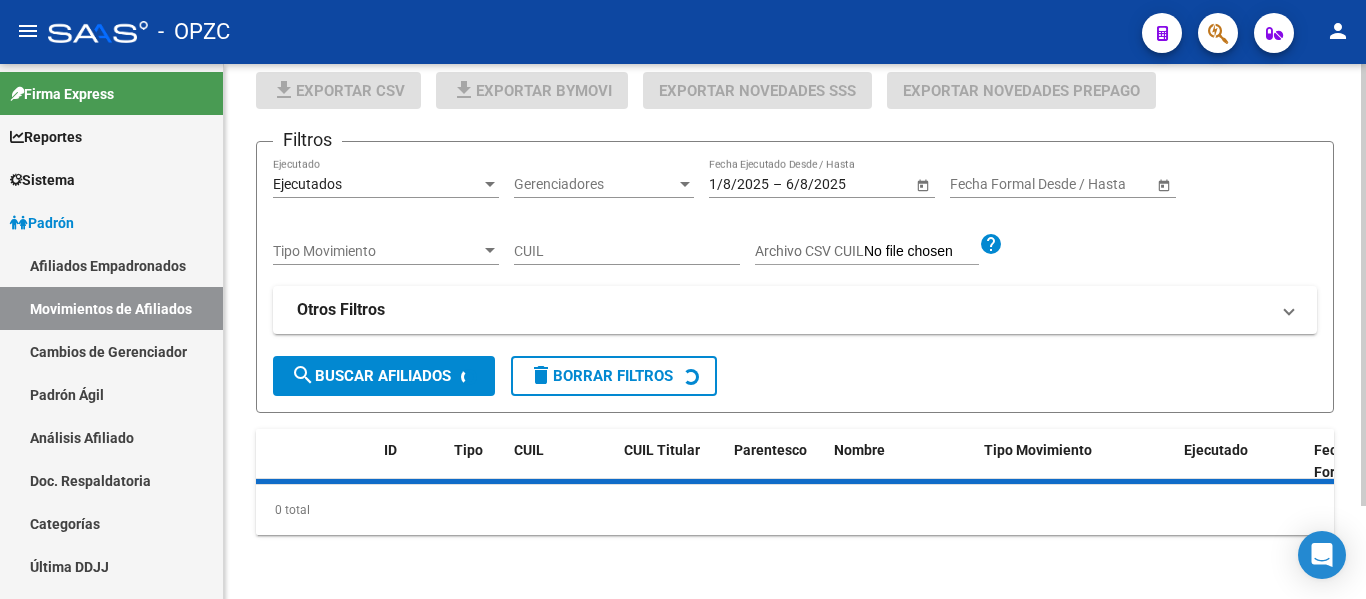 scroll, scrollTop: 158, scrollLeft: 0, axis: vertical 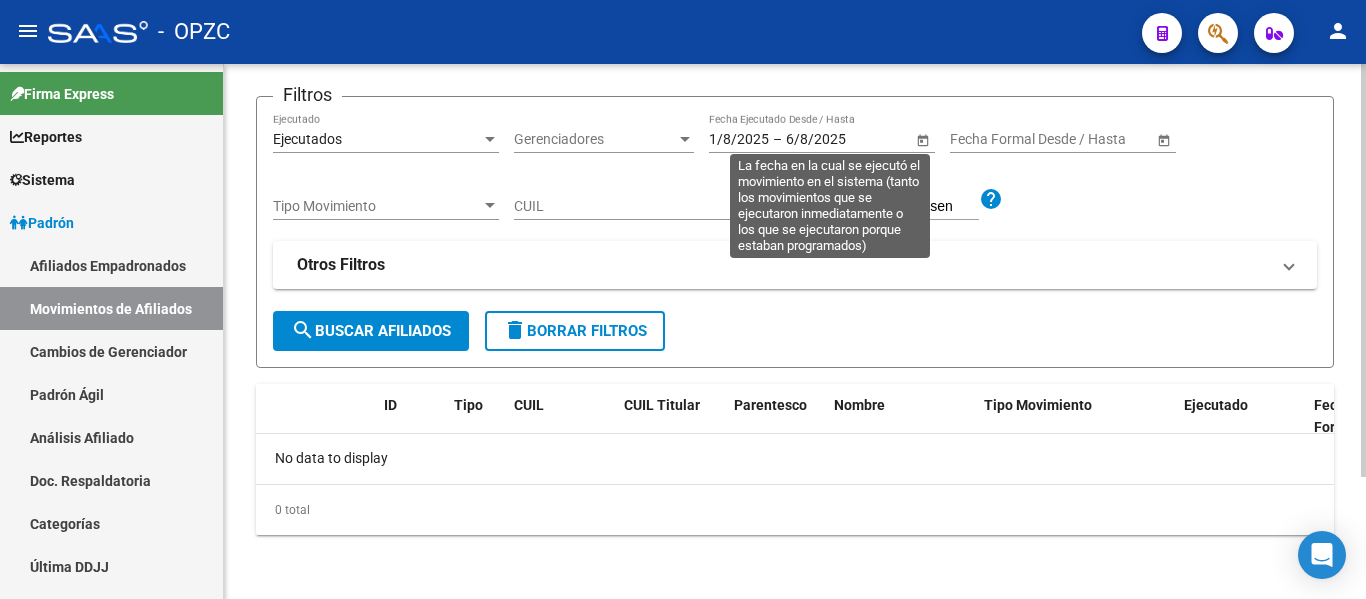 click 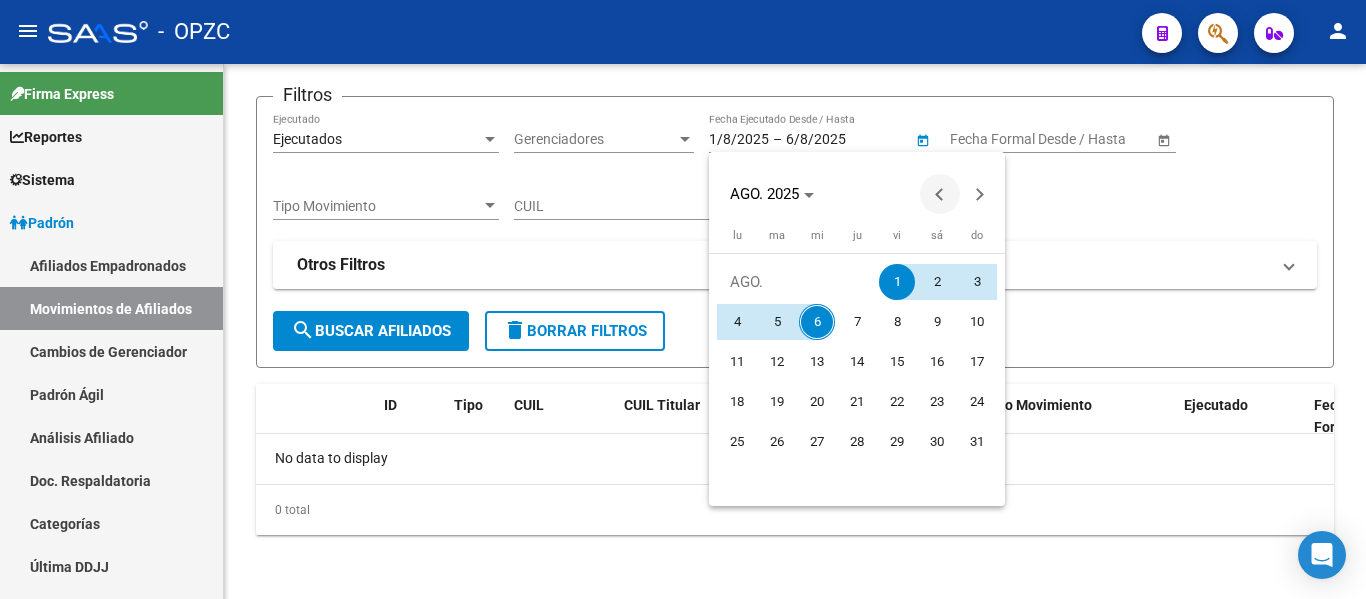 click at bounding box center [940, 194] 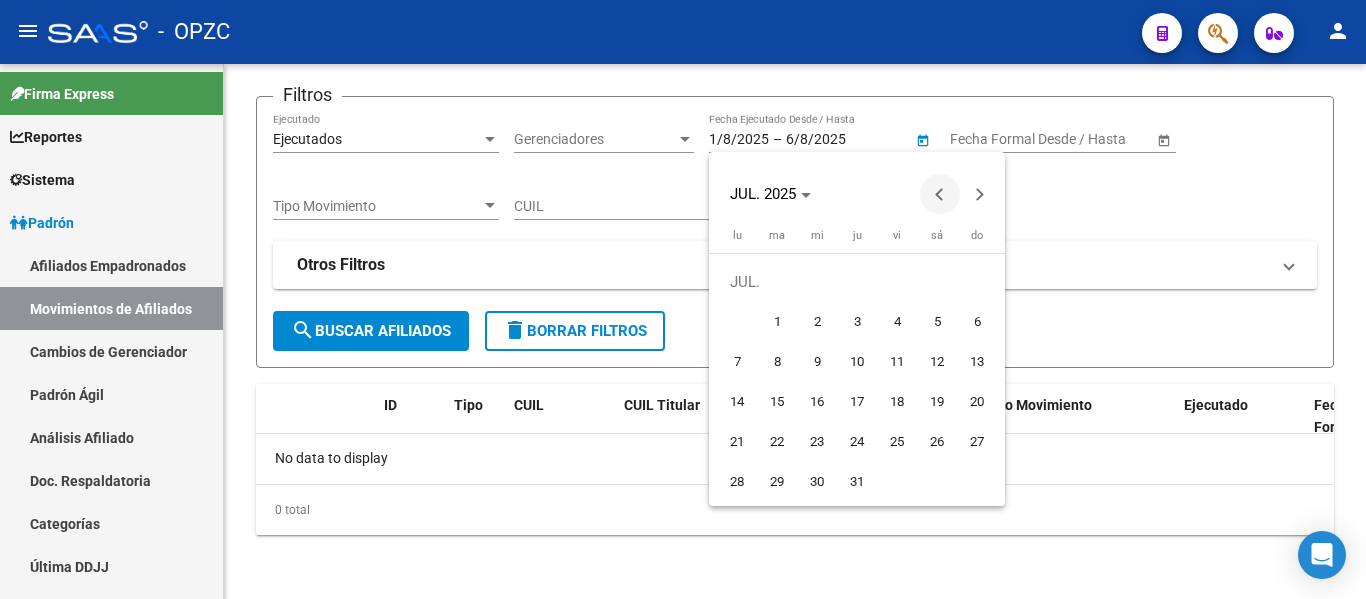 click at bounding box center (940, 194) 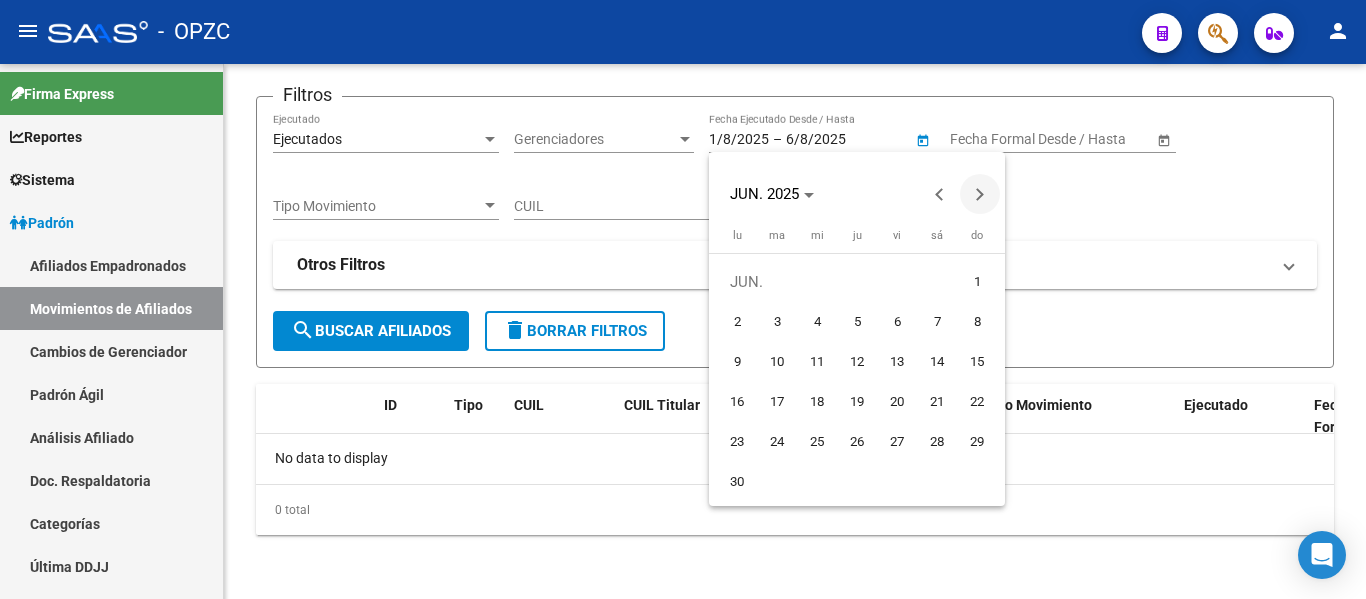 click at bounding box center [980, 194] 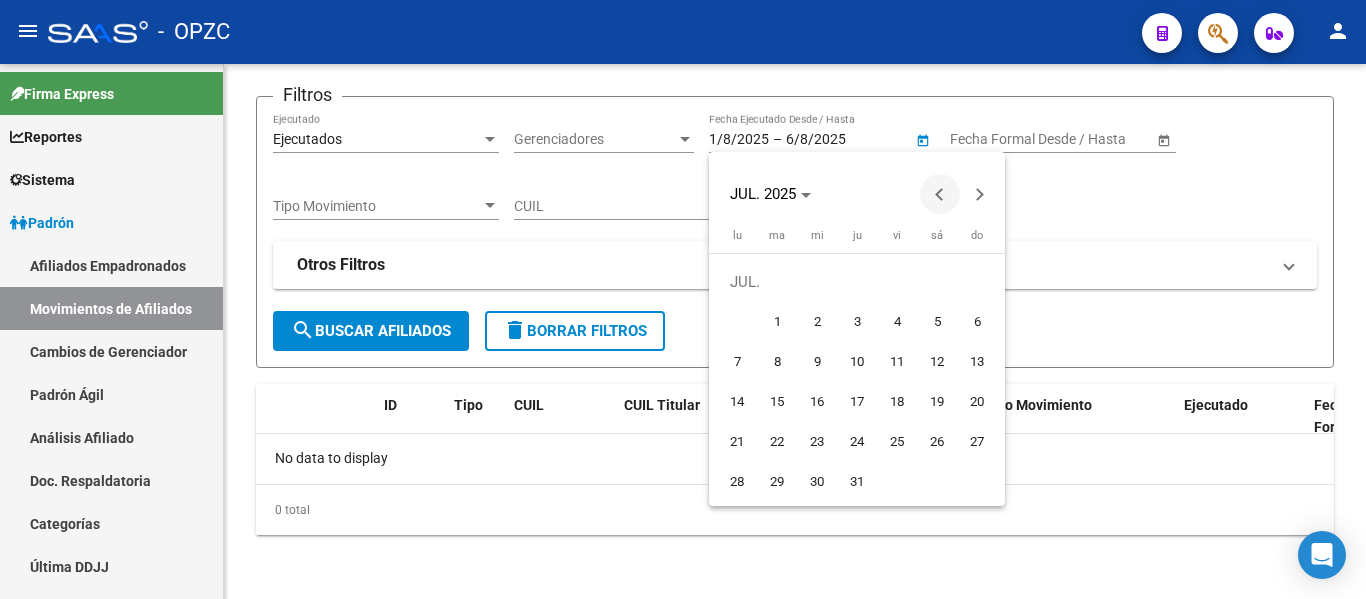 click at bounding box center (940, 194) 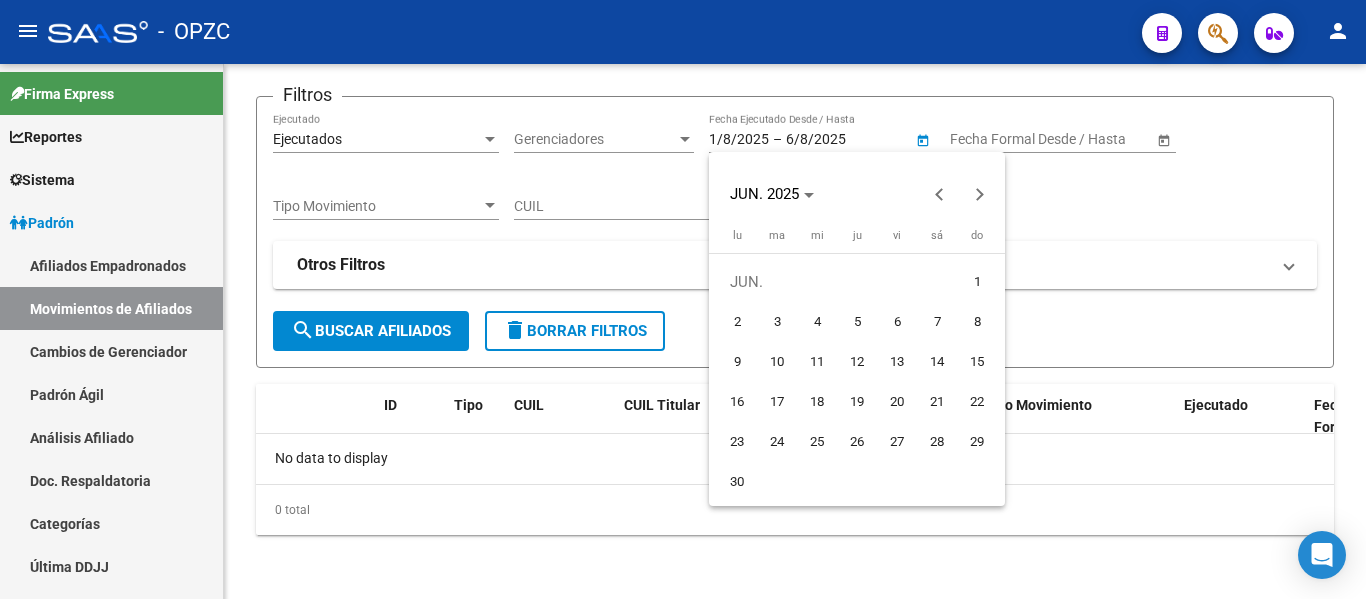 click on "30" at bounding box center (737, 482) 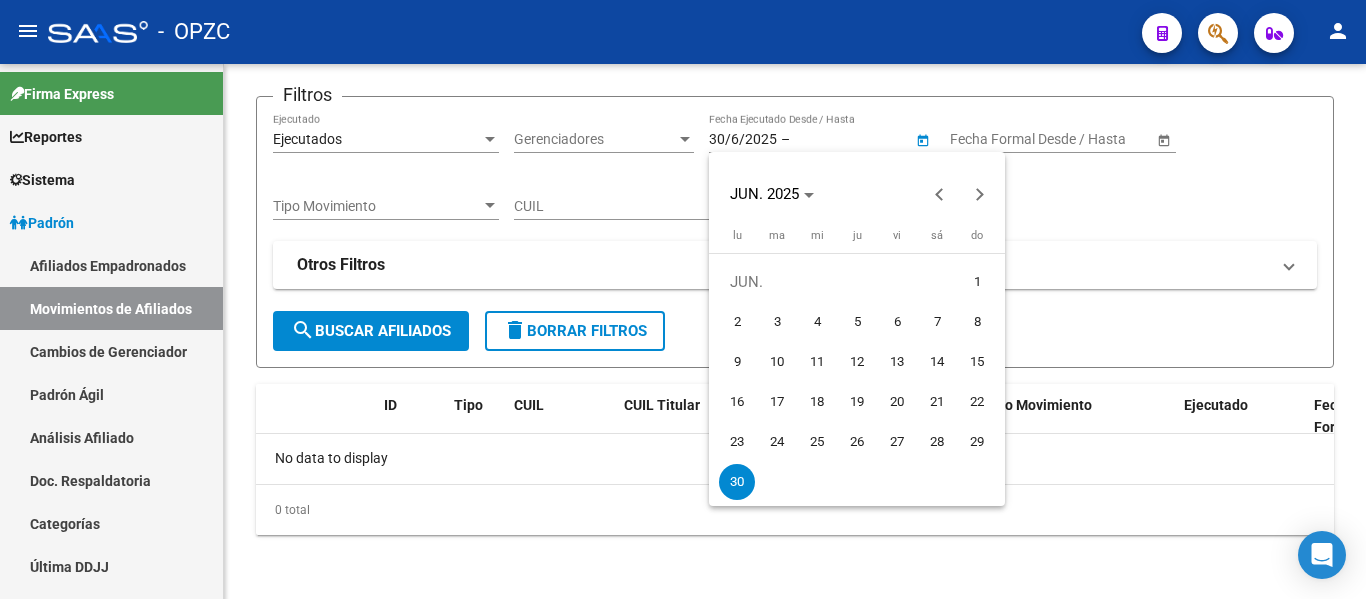 click on "29" at bounding box center (977, 442) 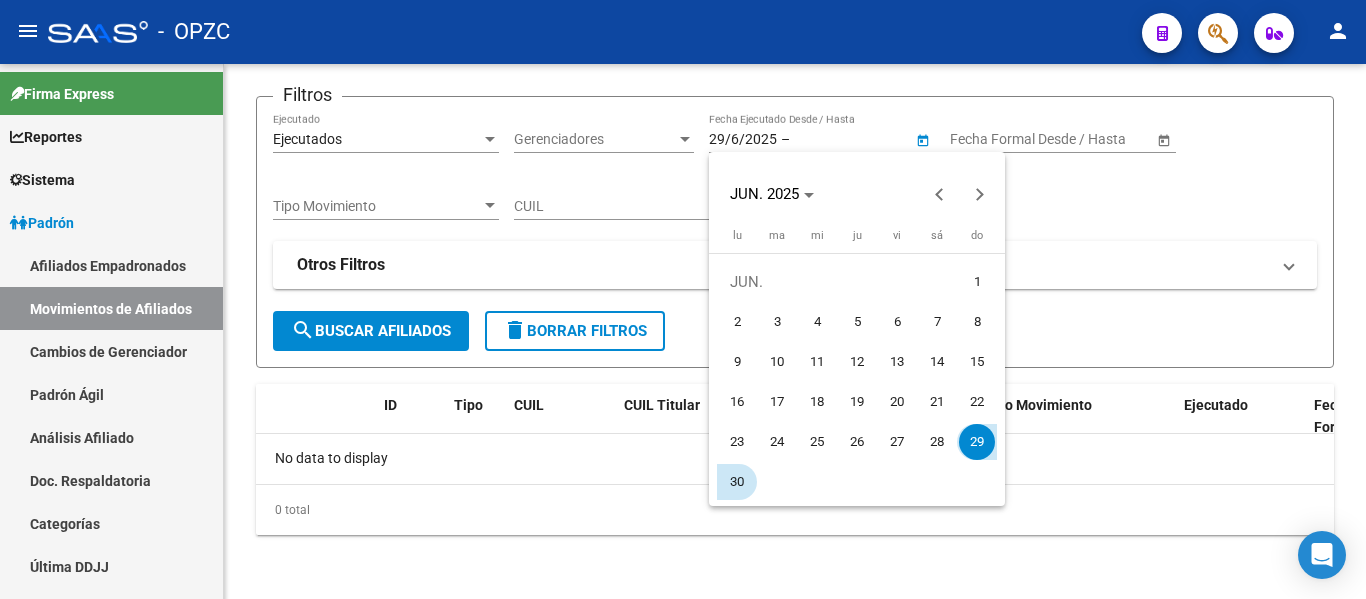 click on "30" at bounding box center [737, 482] 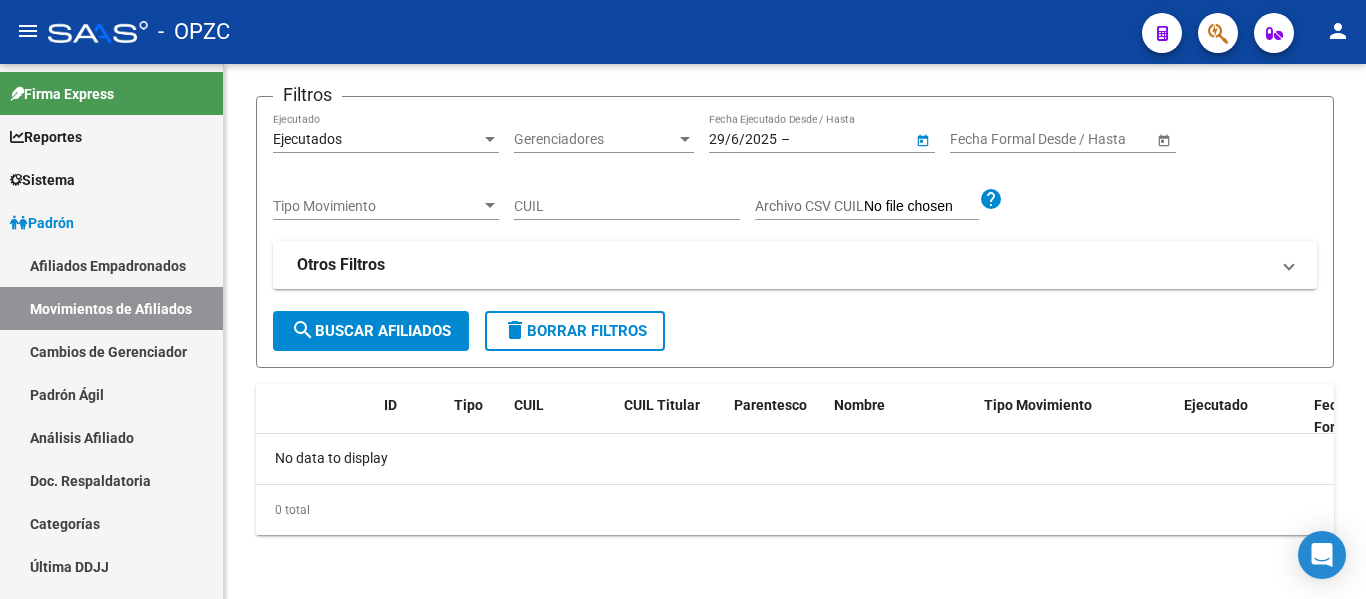 type on "30/6/2025" 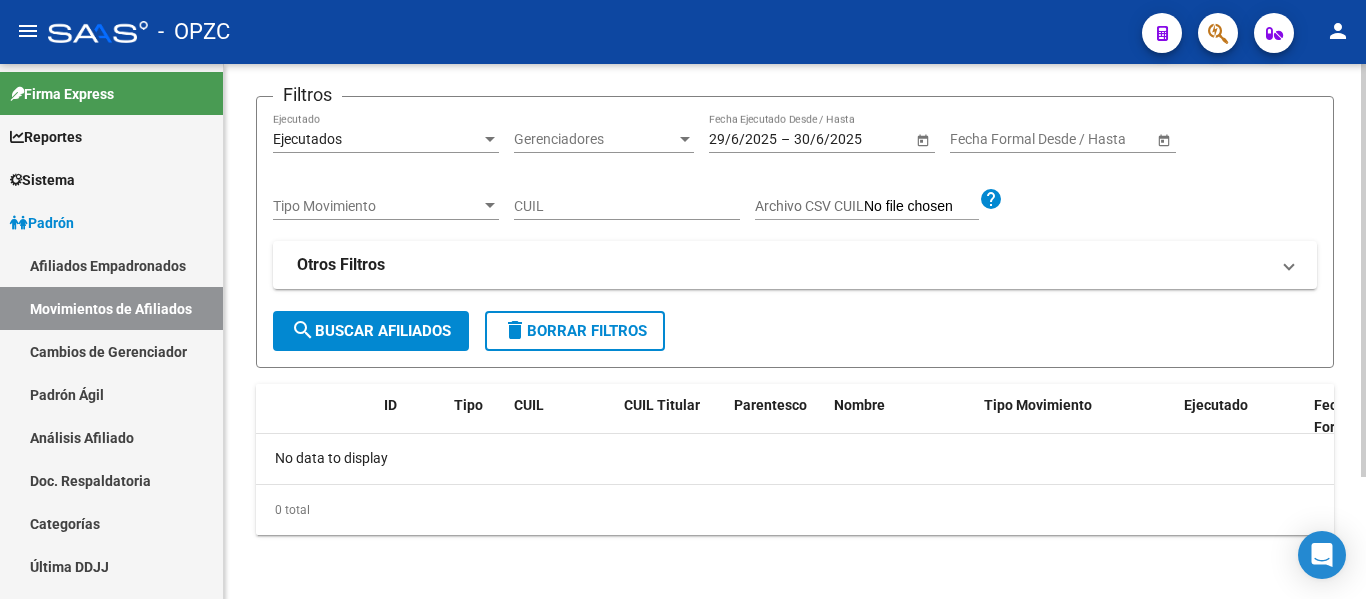 click on "search  Buscar Afiliados" 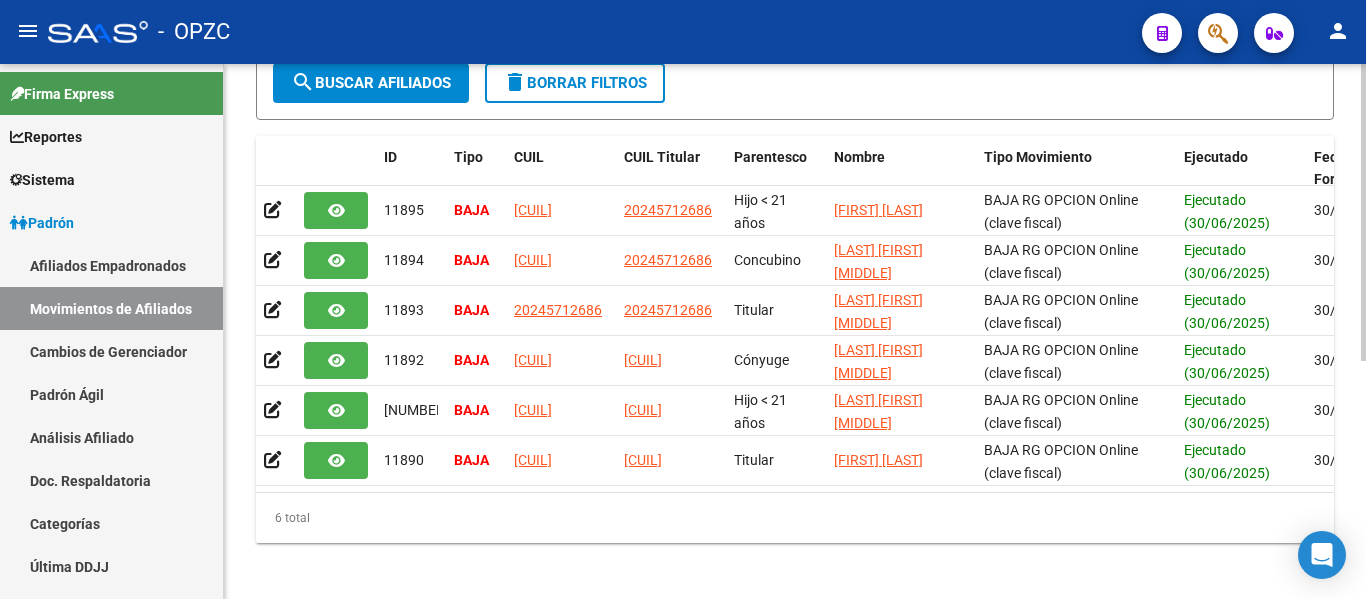 scroll, scrollTop: 430, scrollLeft: 0, axis: vertical 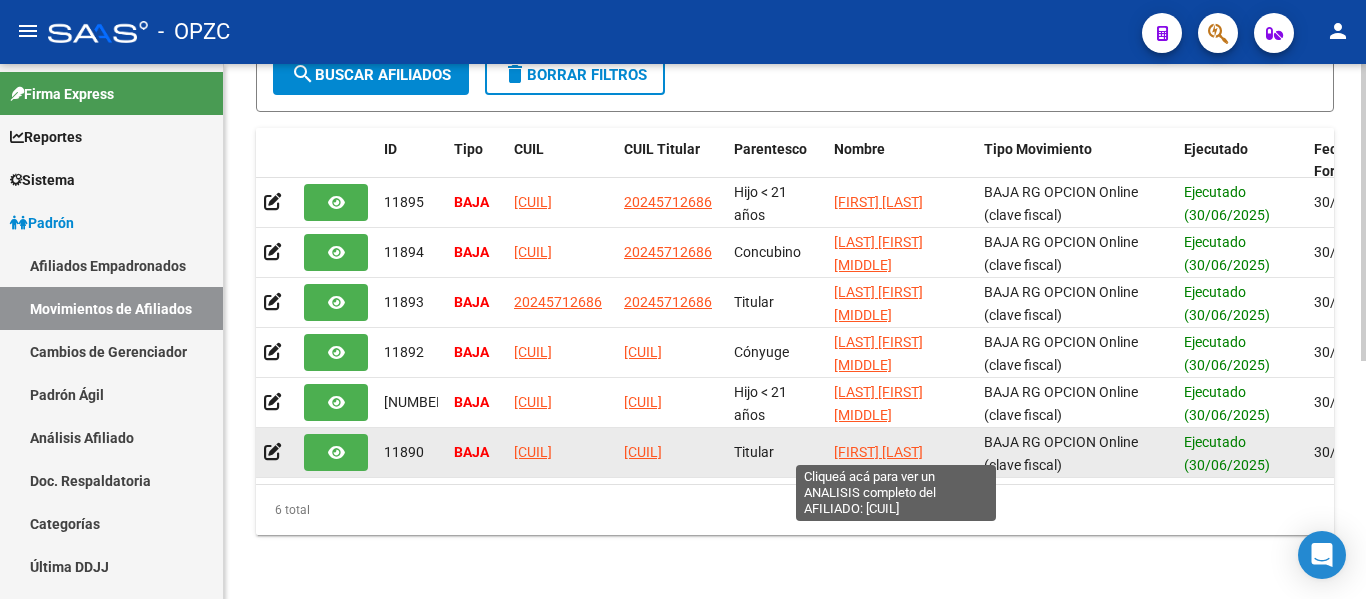 click on "[FIRST] [LAST]" 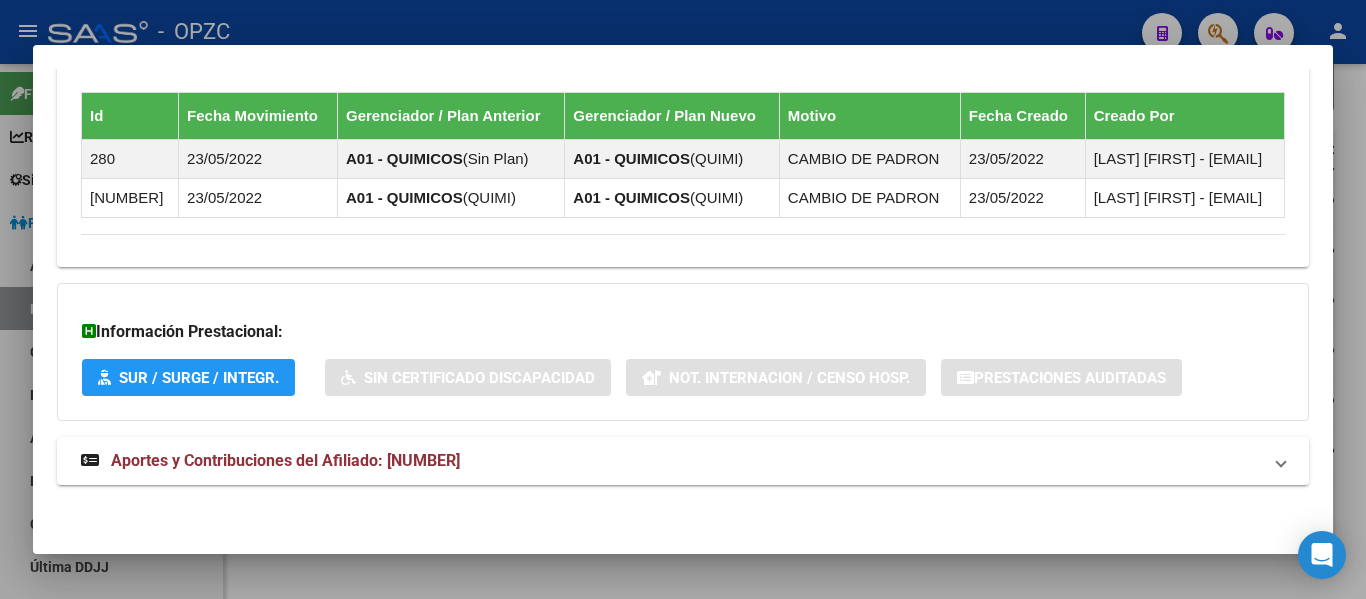scroll, scrollTop: 1431, scrollLeft: 0, axis: vertical 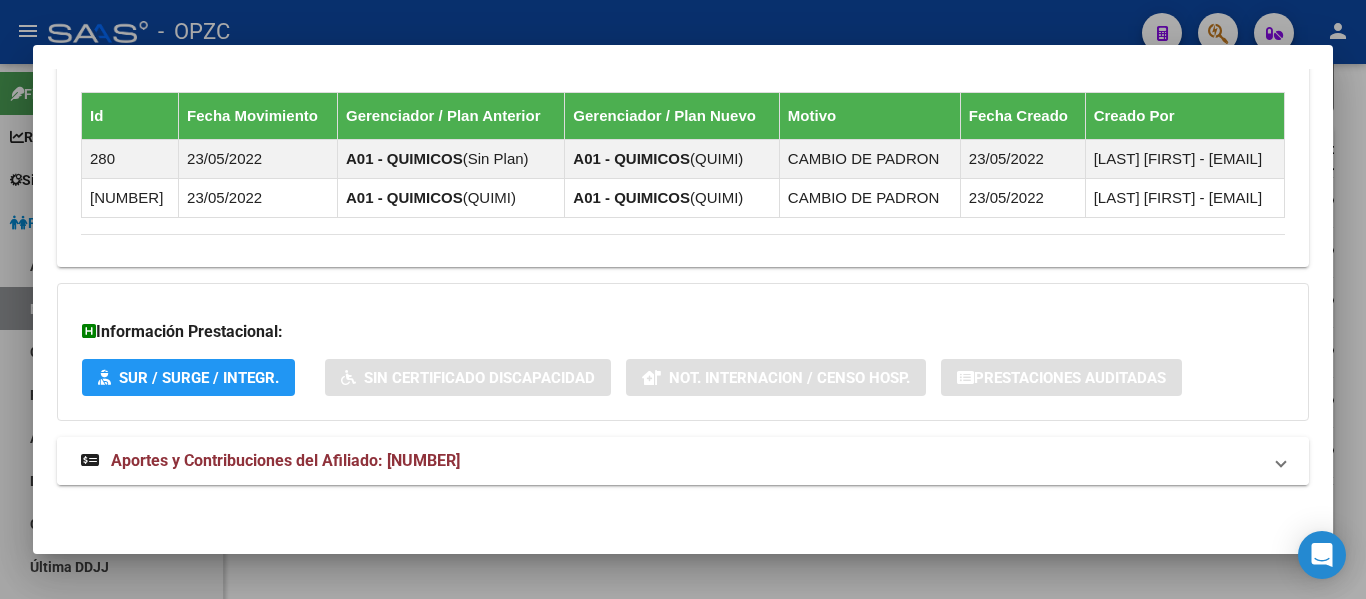 click on "Aportes y Contribuciones del Afiliado: [NUMBER]" at bounding box center (285, 460) 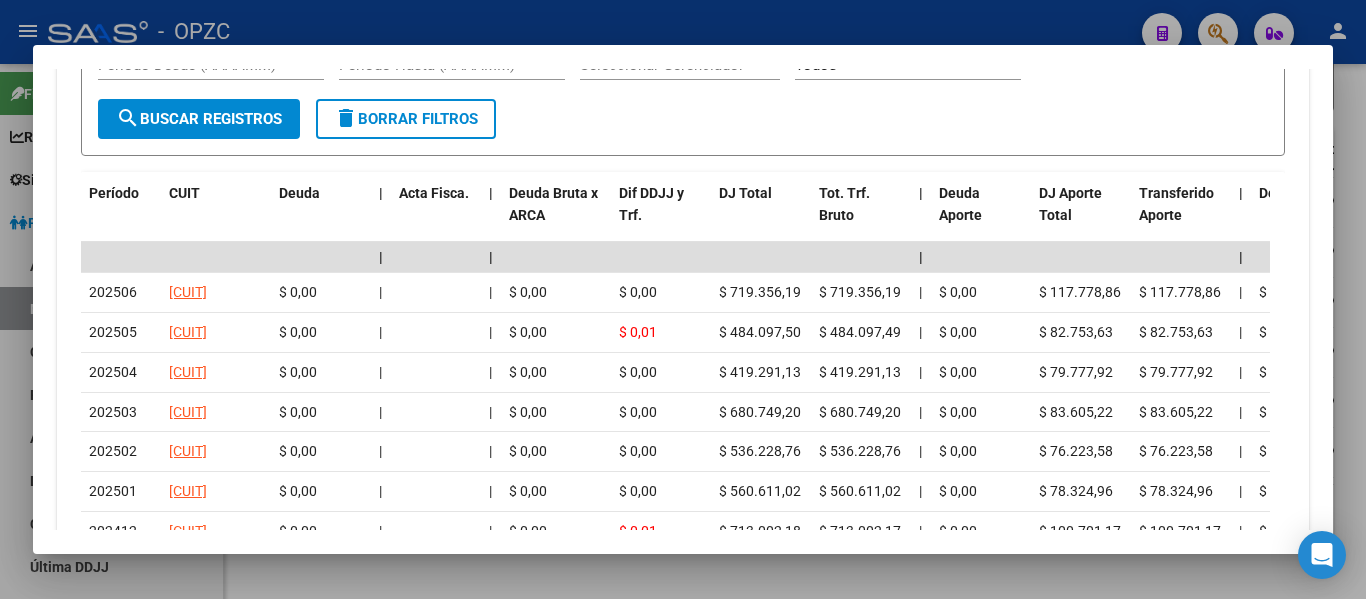 scroll, scrollTop: 2133, scrollLeft: 0, axis: vertical 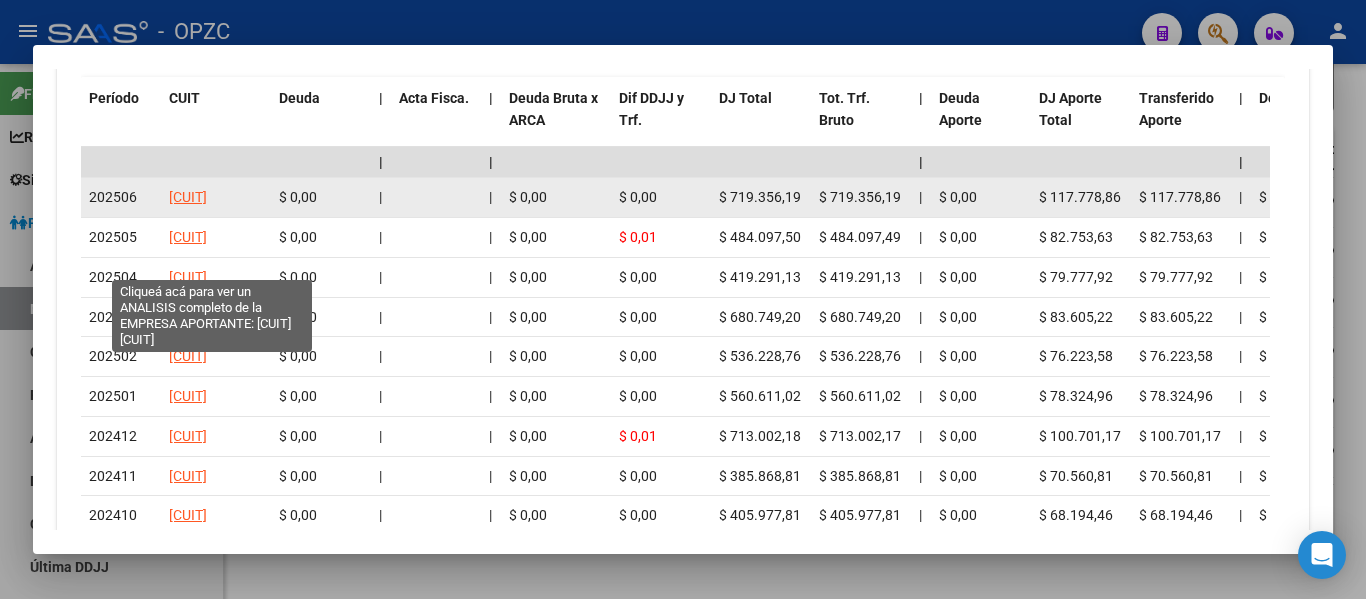 click on "[CUIT]" 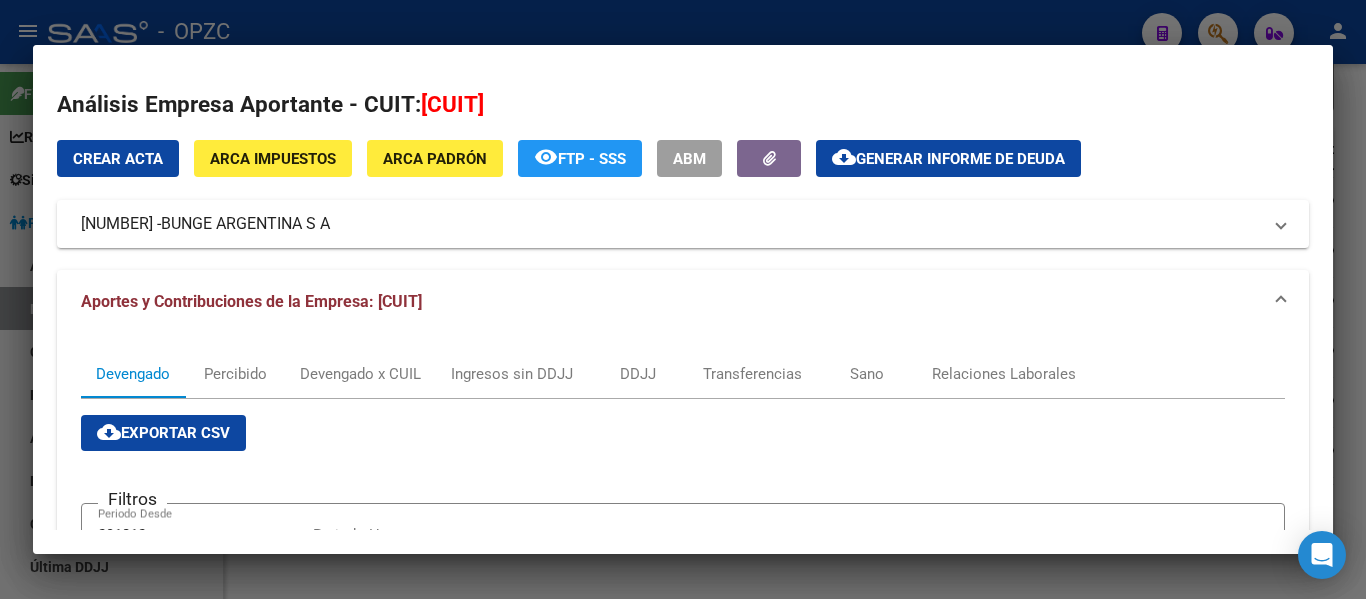 click at bounding box center [683, 299] 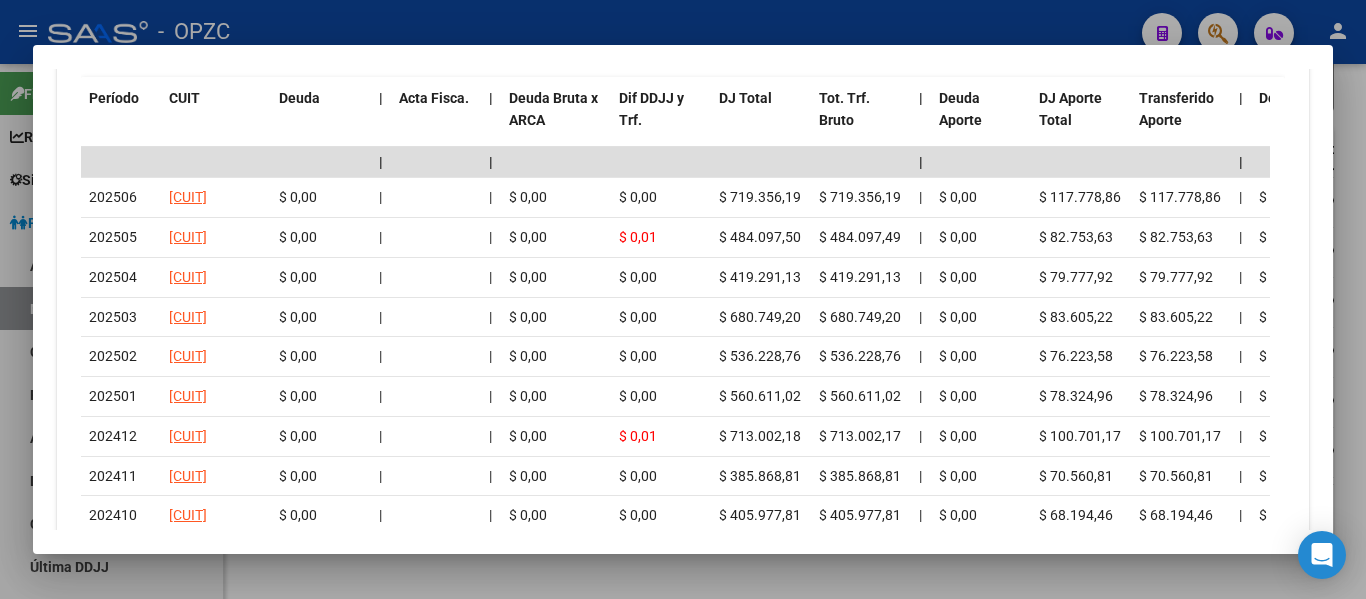 click at bounding box center (683, 299) 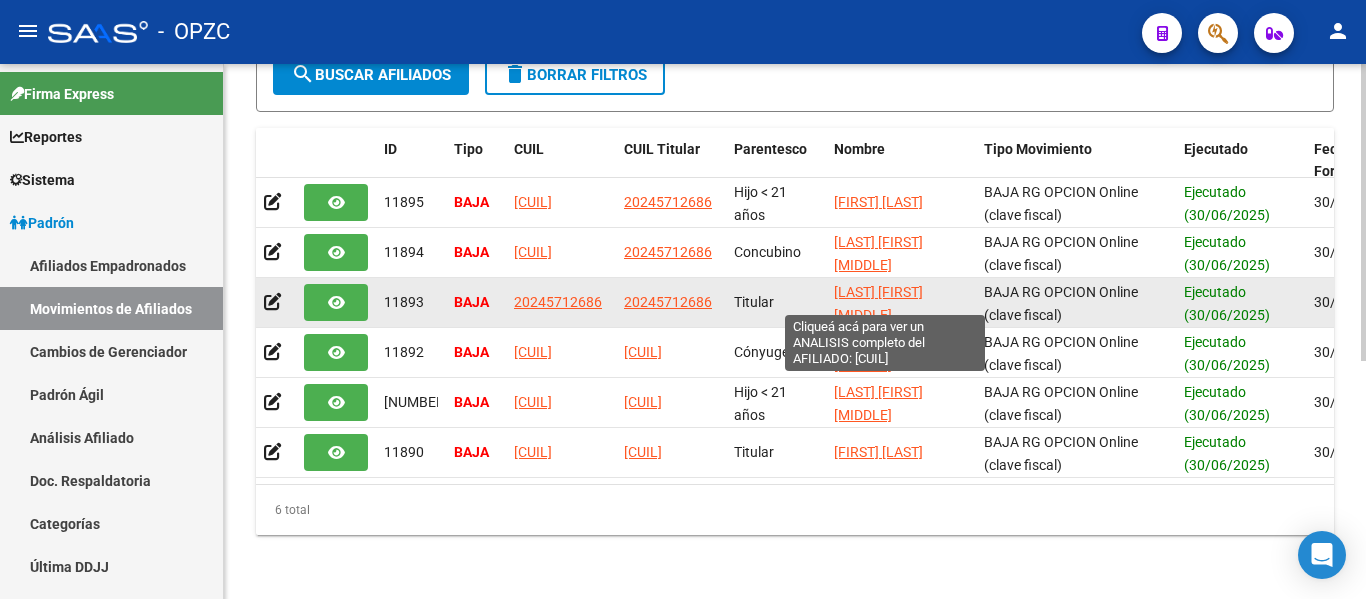 click on "[LAST] [FIRST] [MIDDLE]" 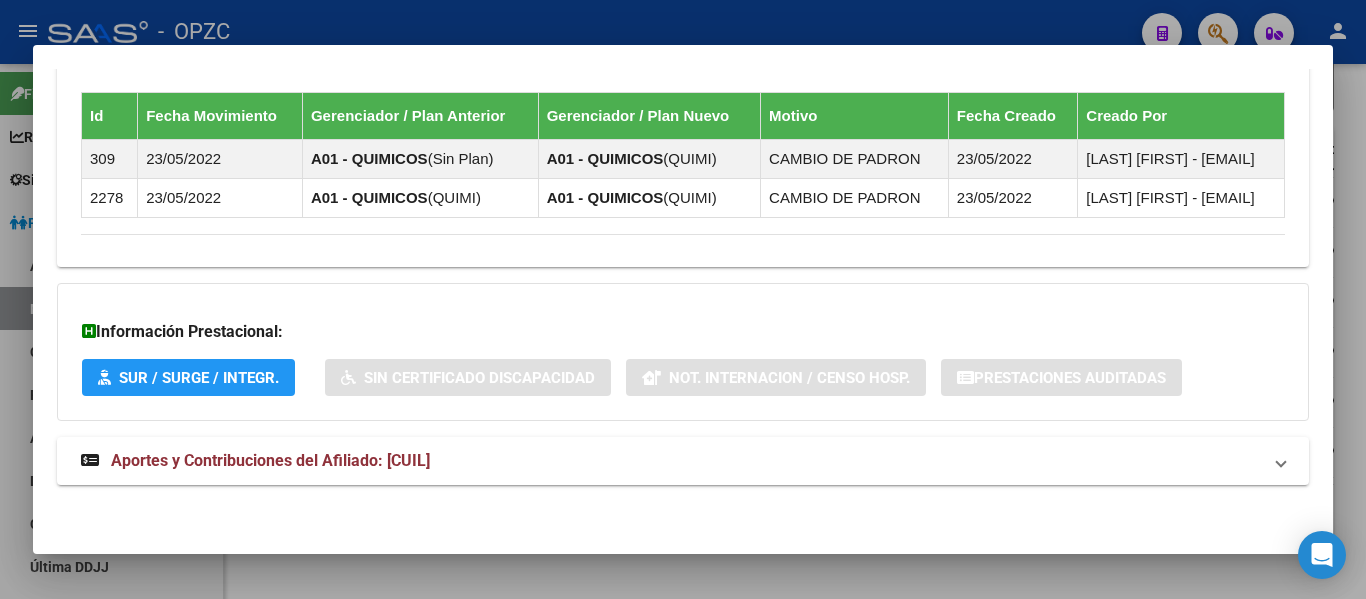 scroll, scrollTop: 1431, scrollLeft: 0, axis: vertical 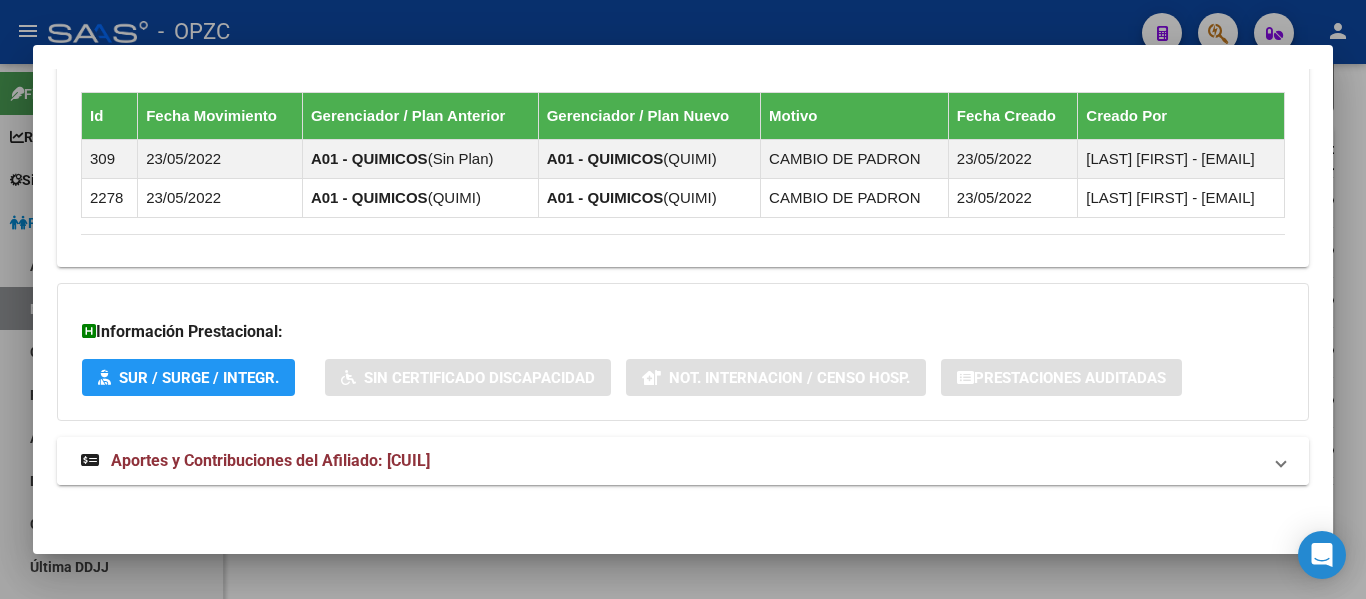 click on "Aportes y Contribuciones del Afiliado: [CUIL]" at bounding box center [270, 460] 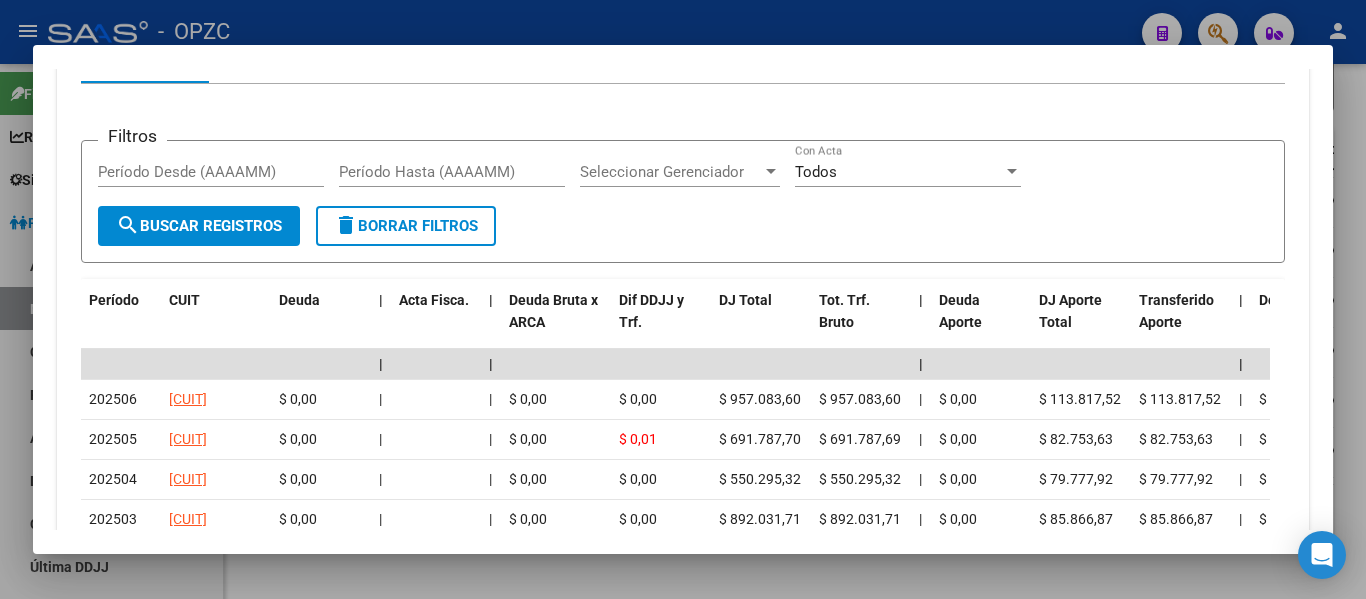 scroll, scrollTop: 2031, scrollLeft: 0, axis: vertical 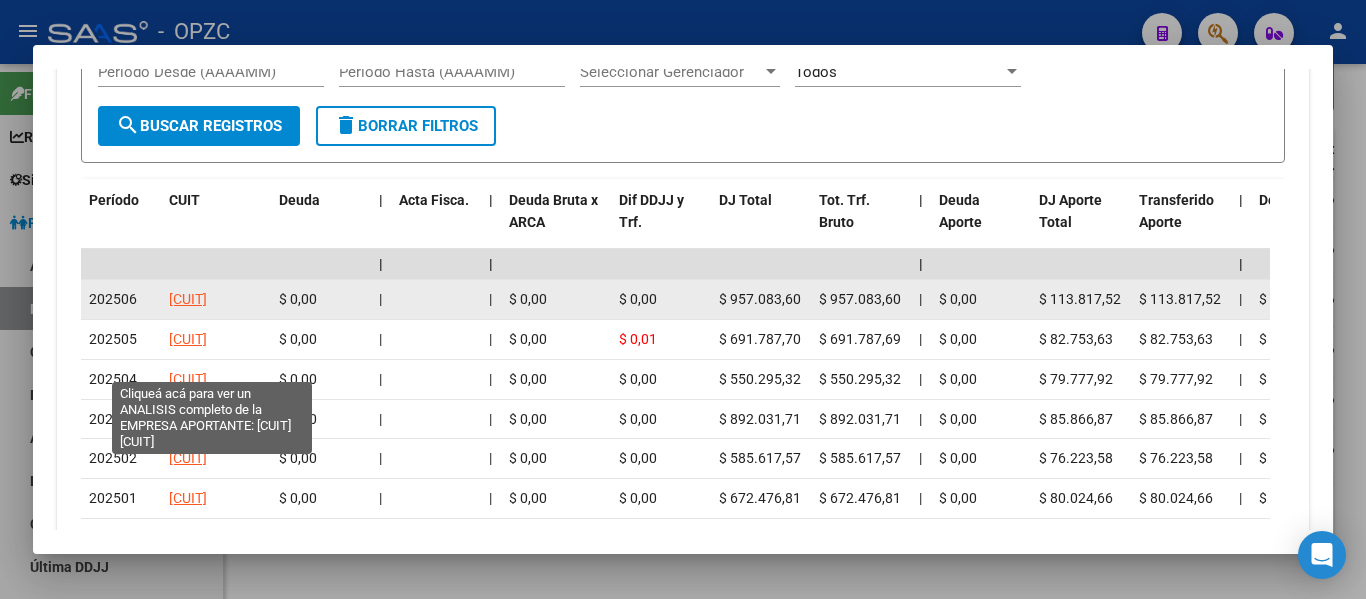 click on "[CUIT]" 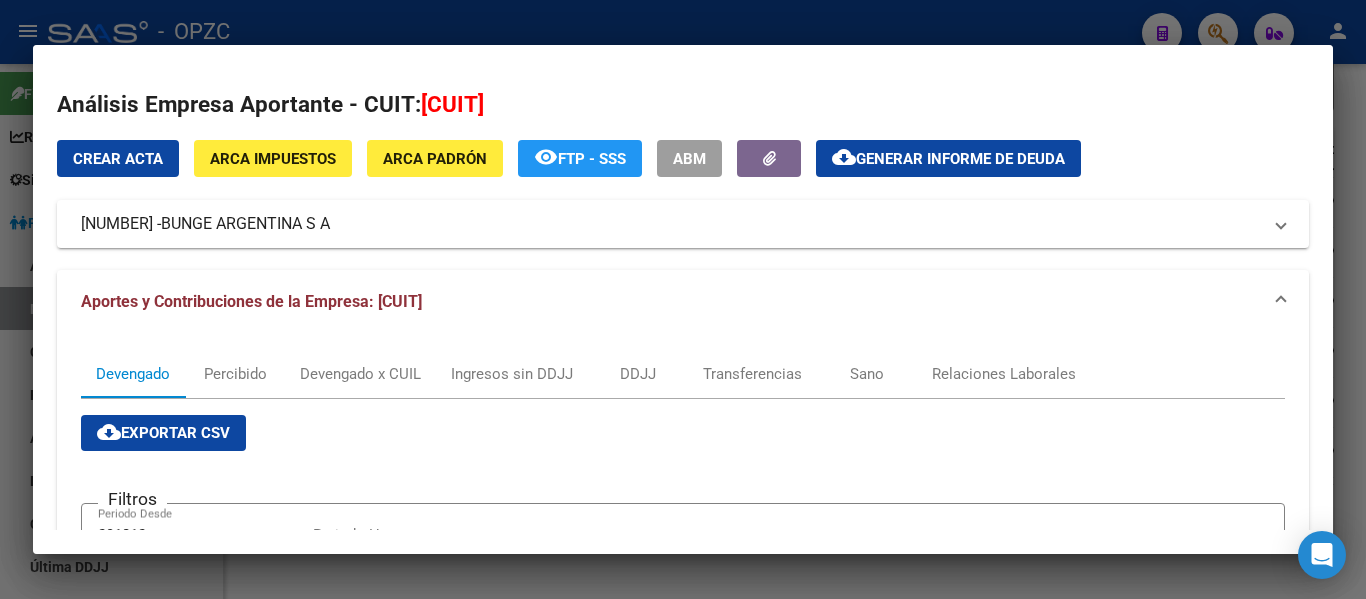 click at bounding box center (683, 299) 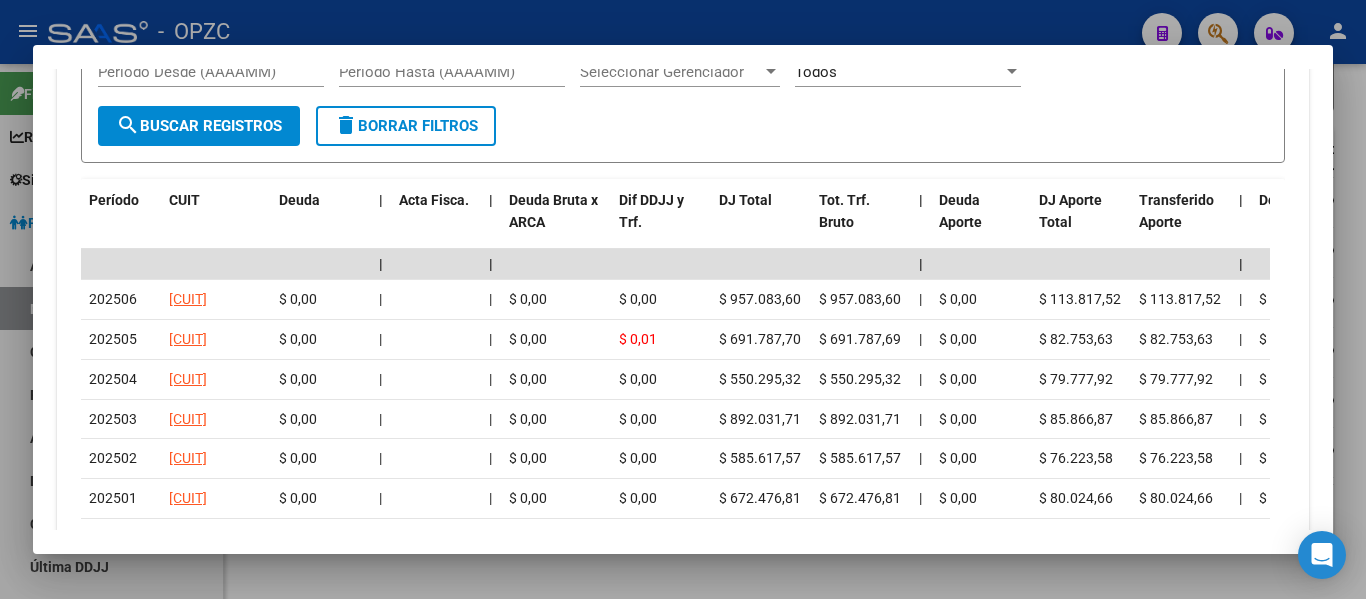 click at bounding box center [683, 299] 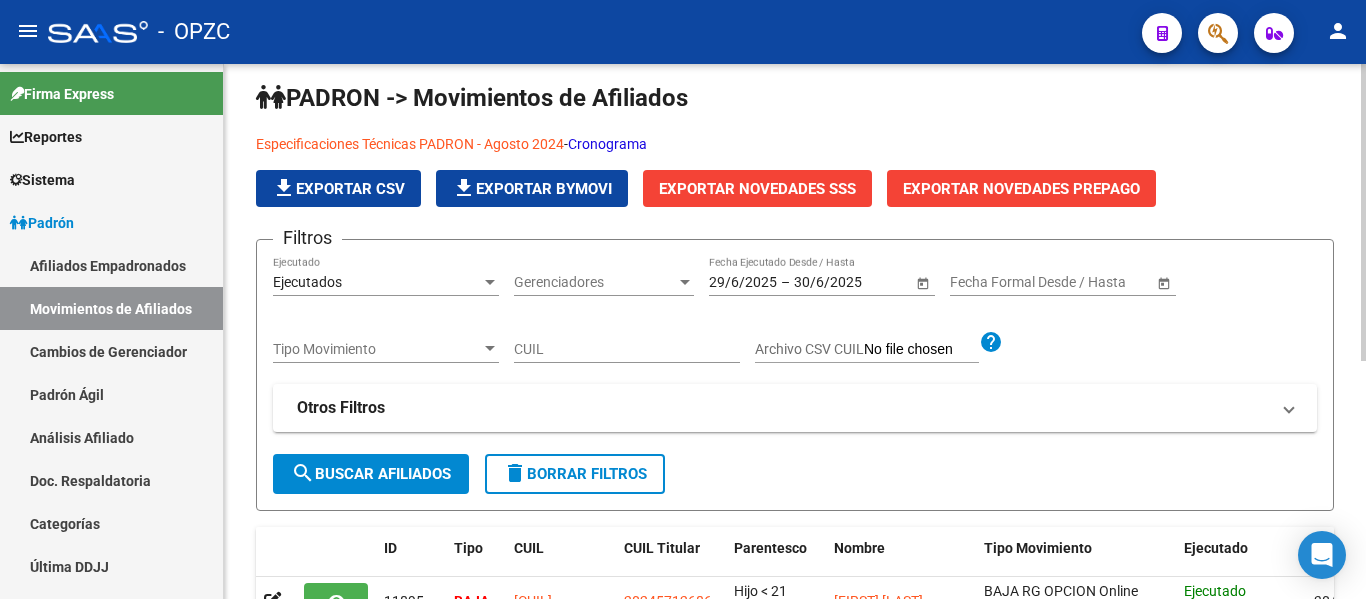 scroll, scrollTop: 0, scrollLeft: 0, axis: both 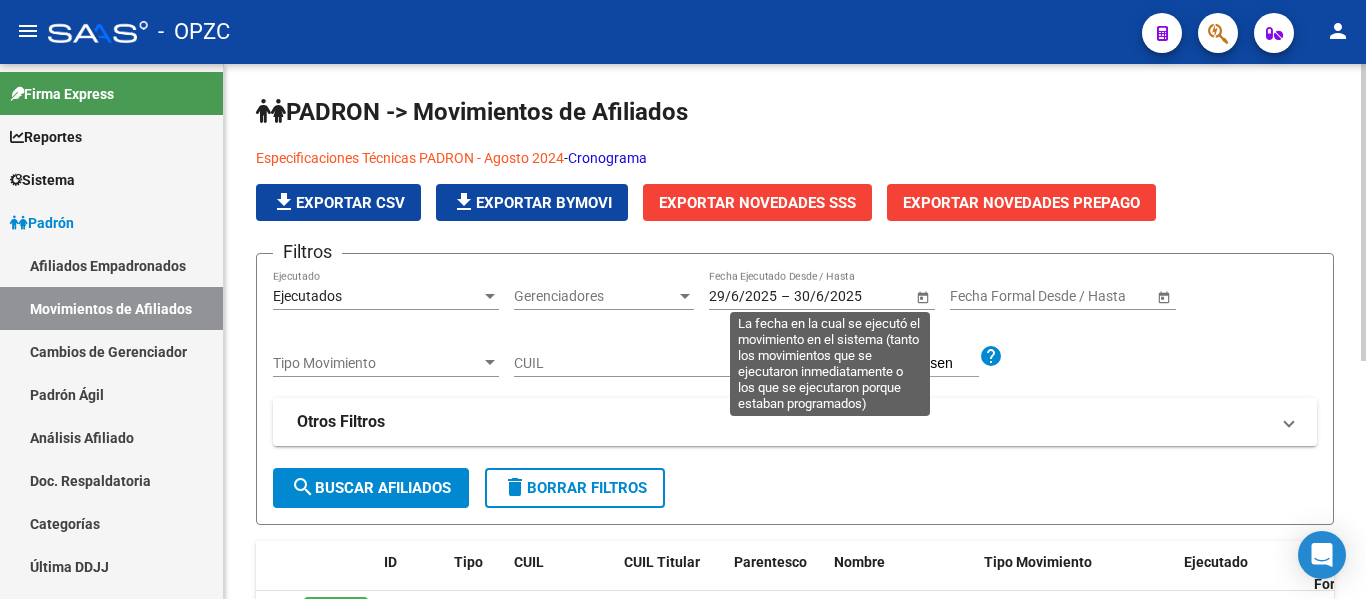 click 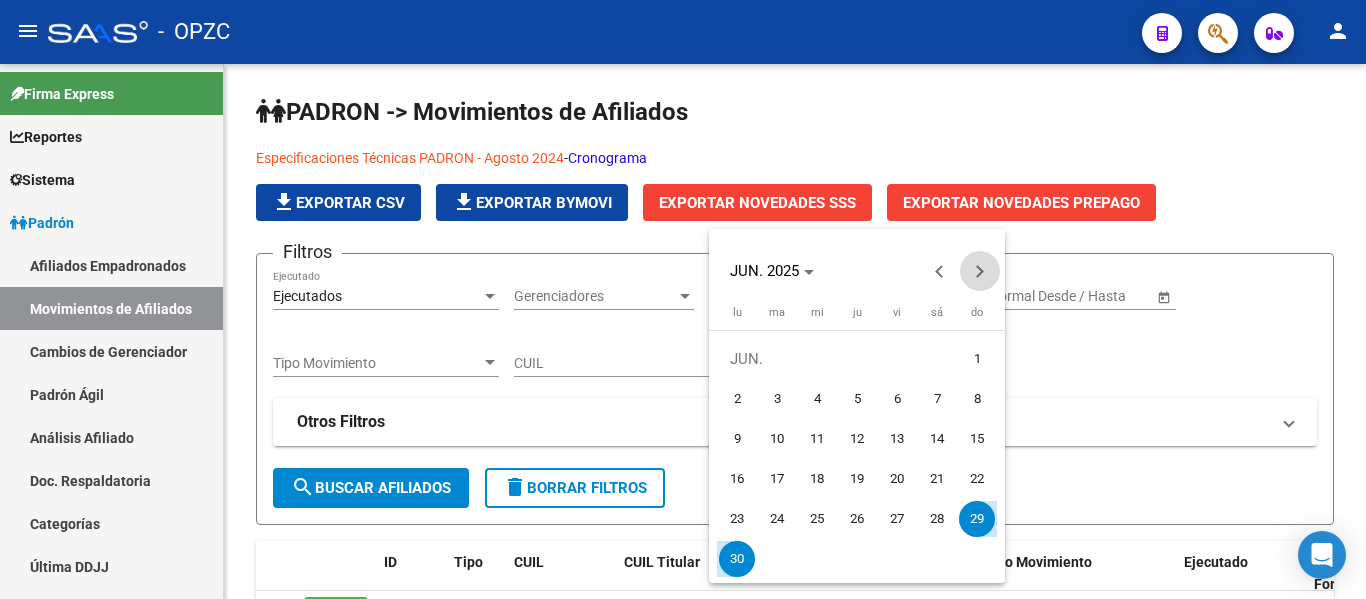 click at bounding box center (980, 271) 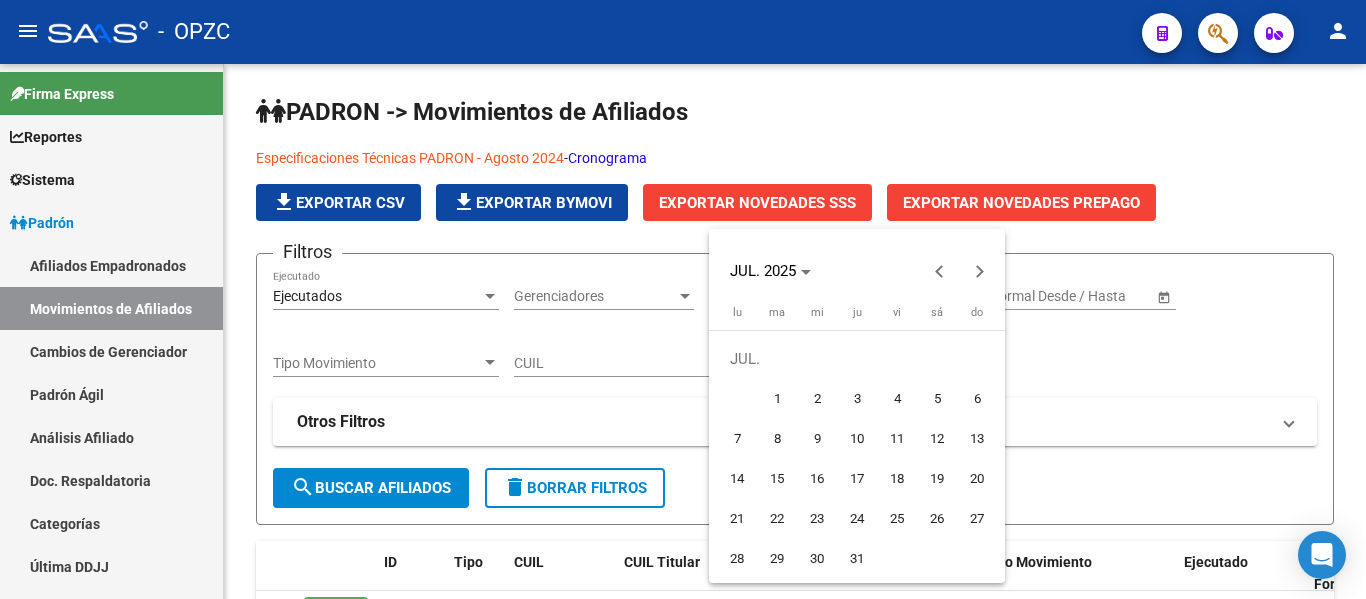 click on "30" at bounding box center (817, 559) 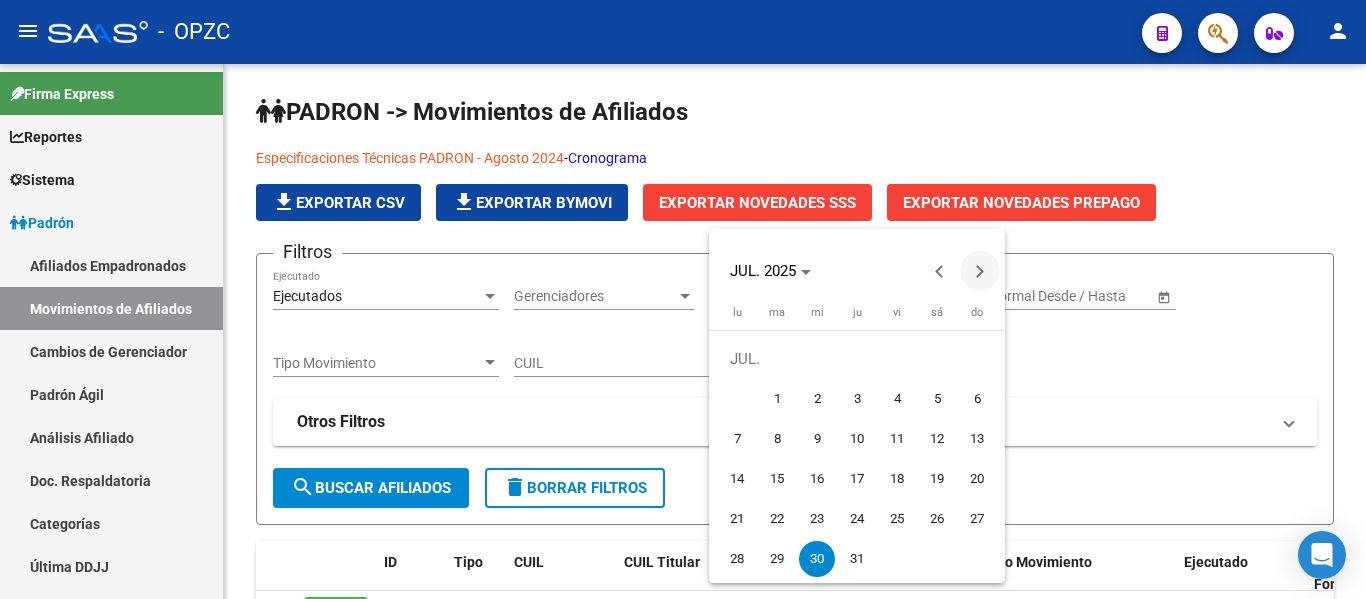 click at bounding box center [980, 271] 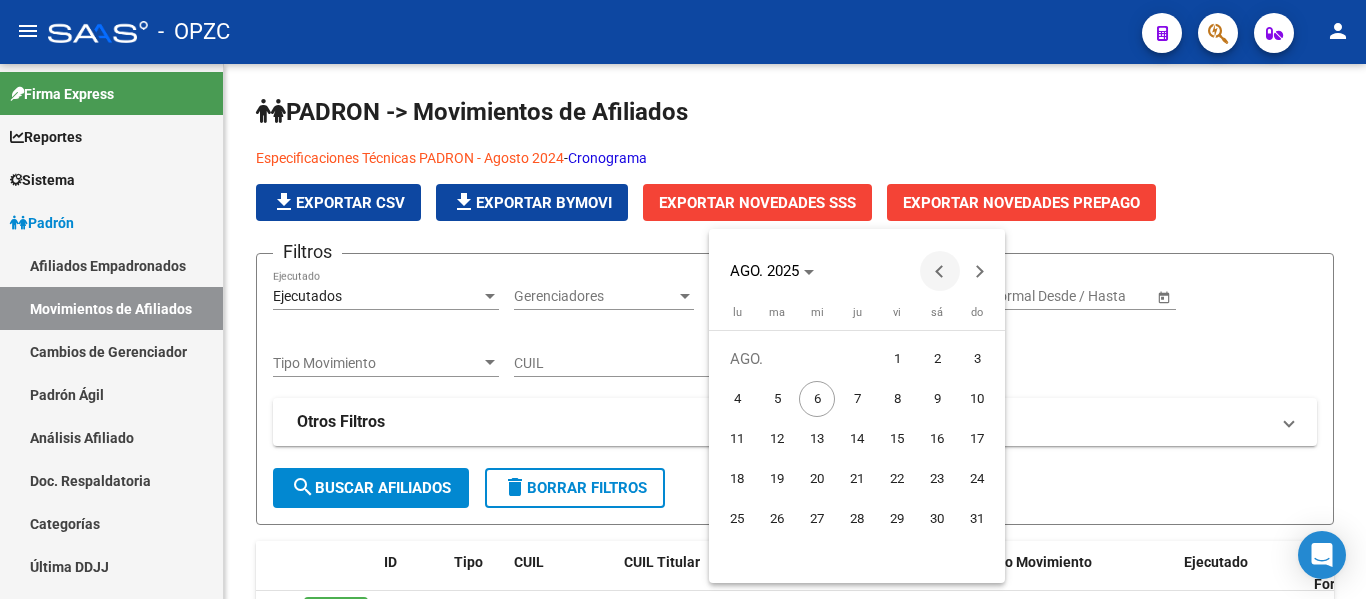 click at bounding box center [940, 271] 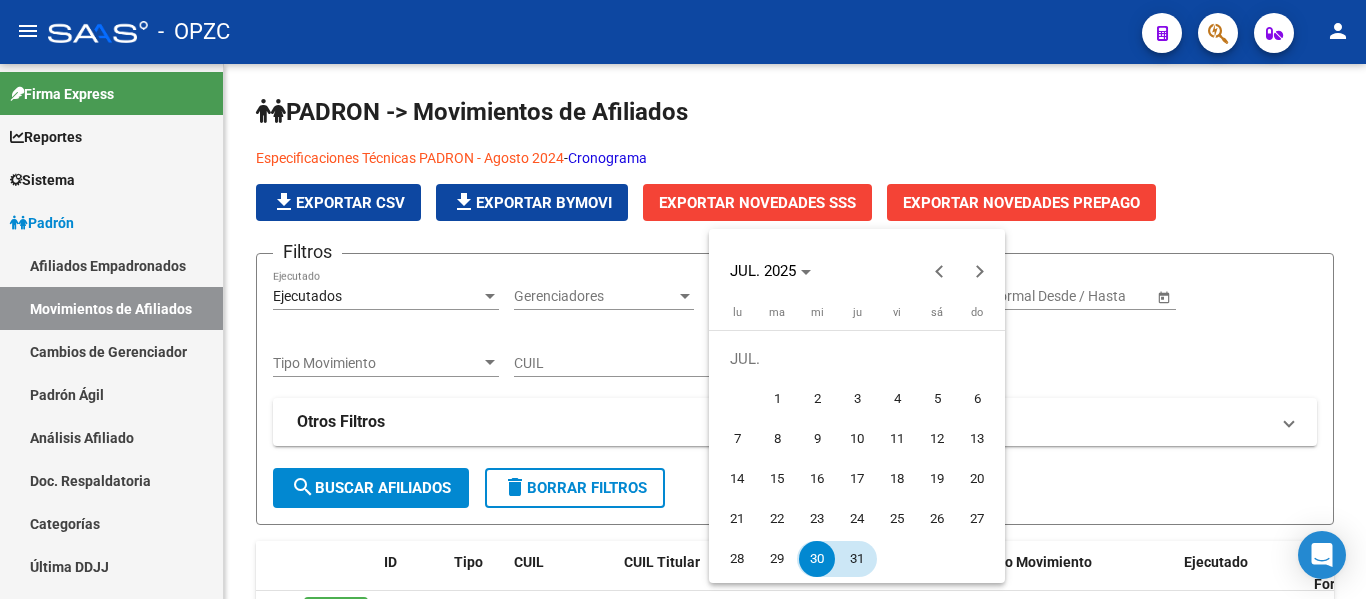 click on "31" at bounding box center [857, 559] 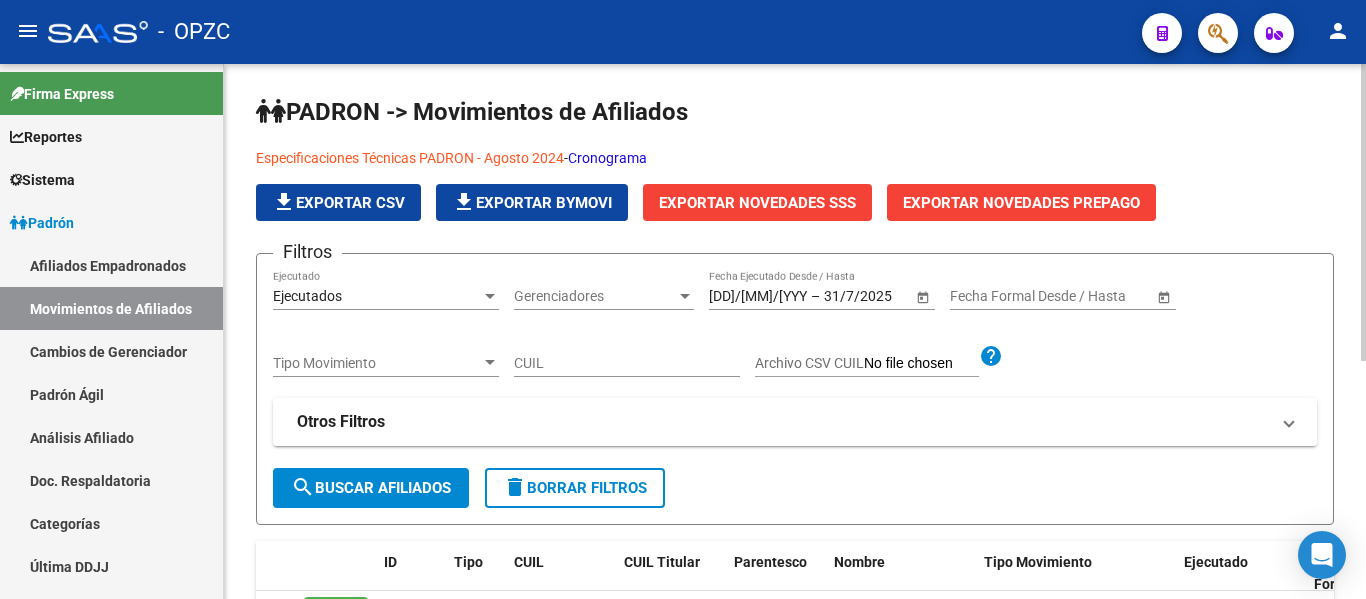 click on "search  Buscar Afiliados" 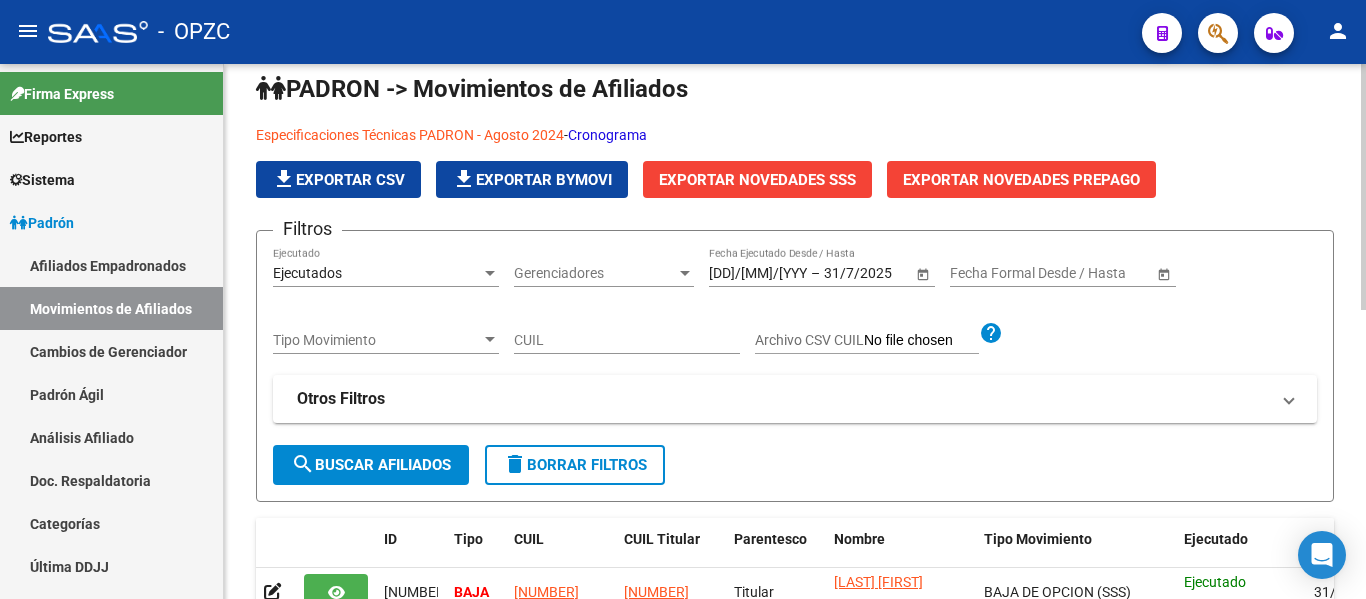 scroll, scrollTop: 0, scrollLeft: 0, axis: both 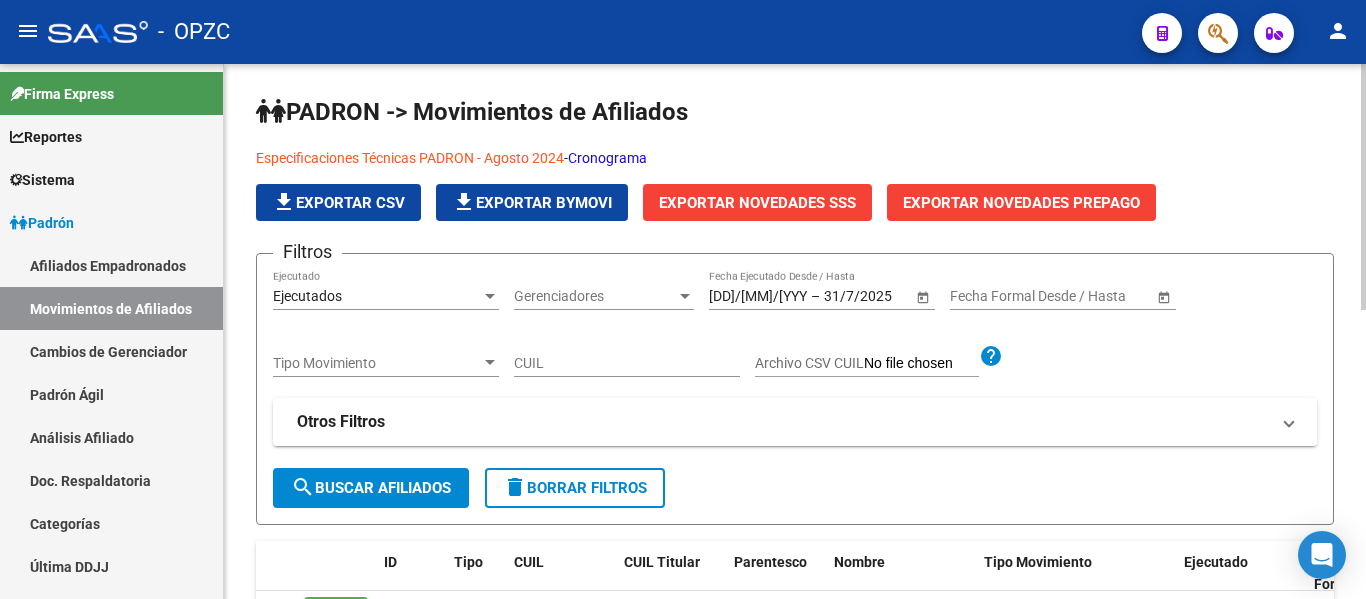 click on "Otros Filtros" at bounding box center [783, 422] 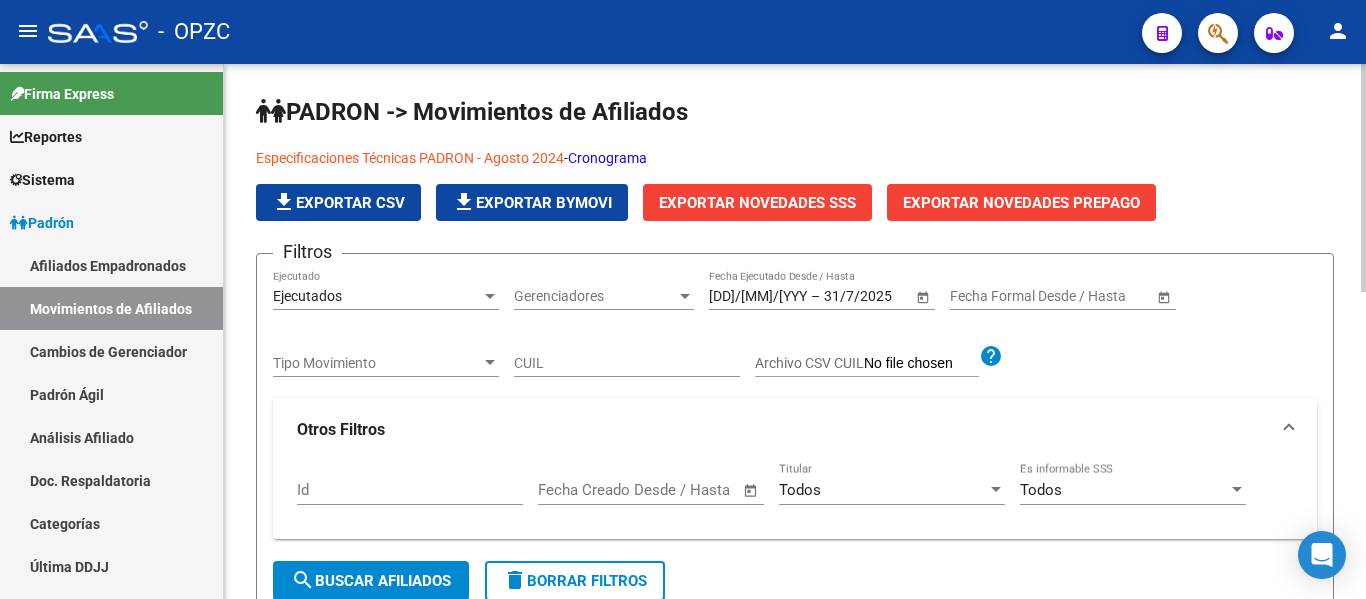 click on "Todos" at bounding box center (883, 490) 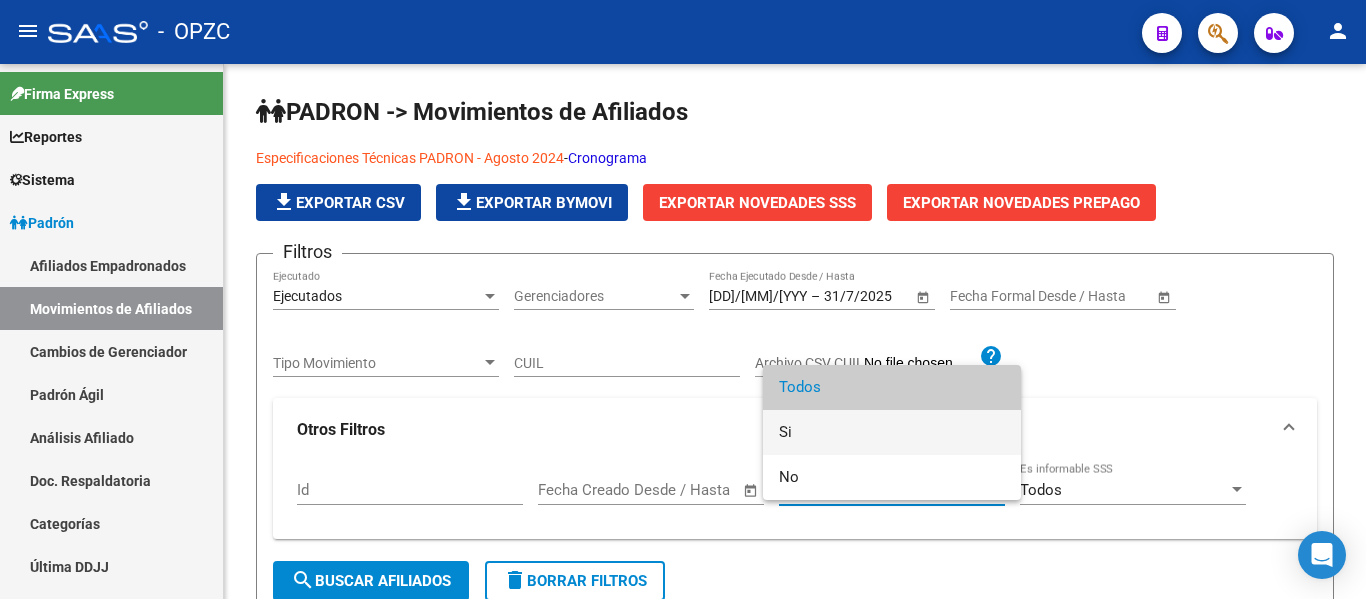 click on "Si" at bounding box center [892, 432] 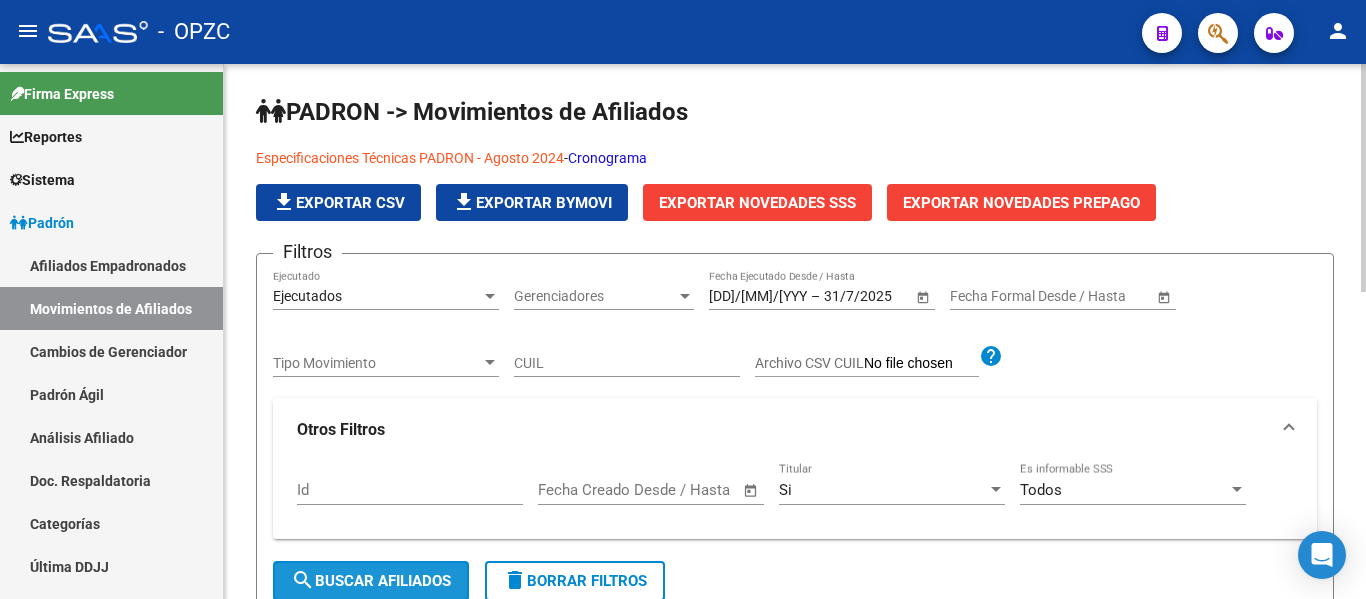 click on "search  Buscar Afiliados" 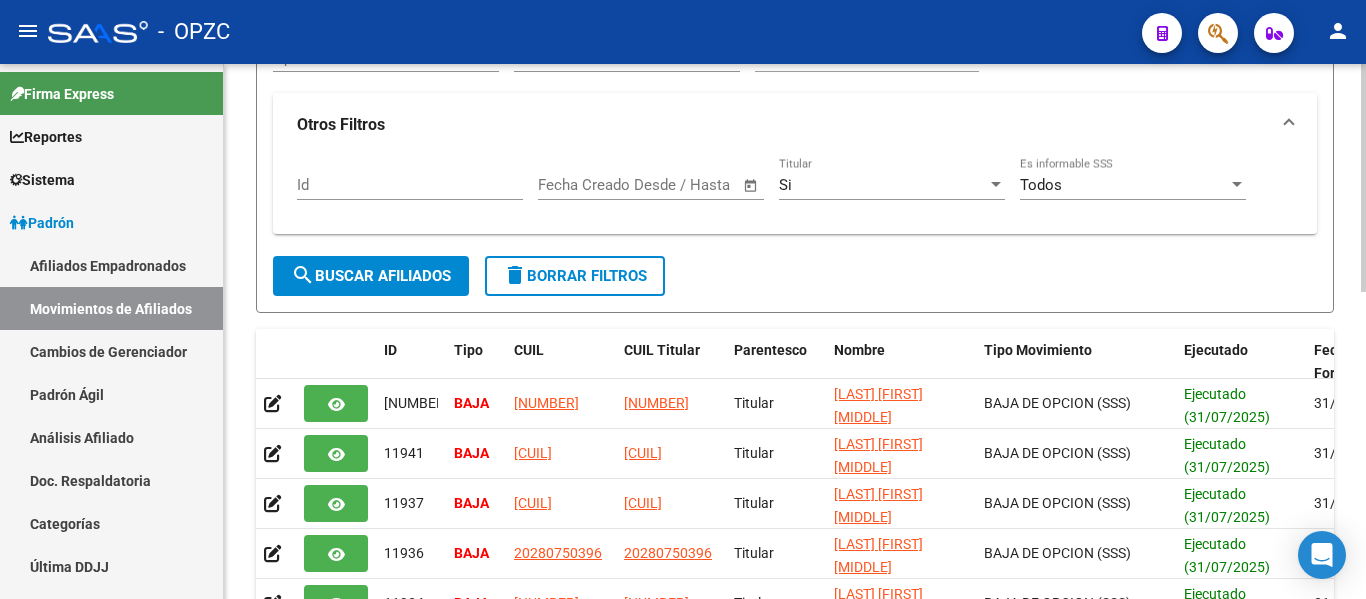 scroll, scrollTop: 400, scrollLeft: 0, axis: vertical 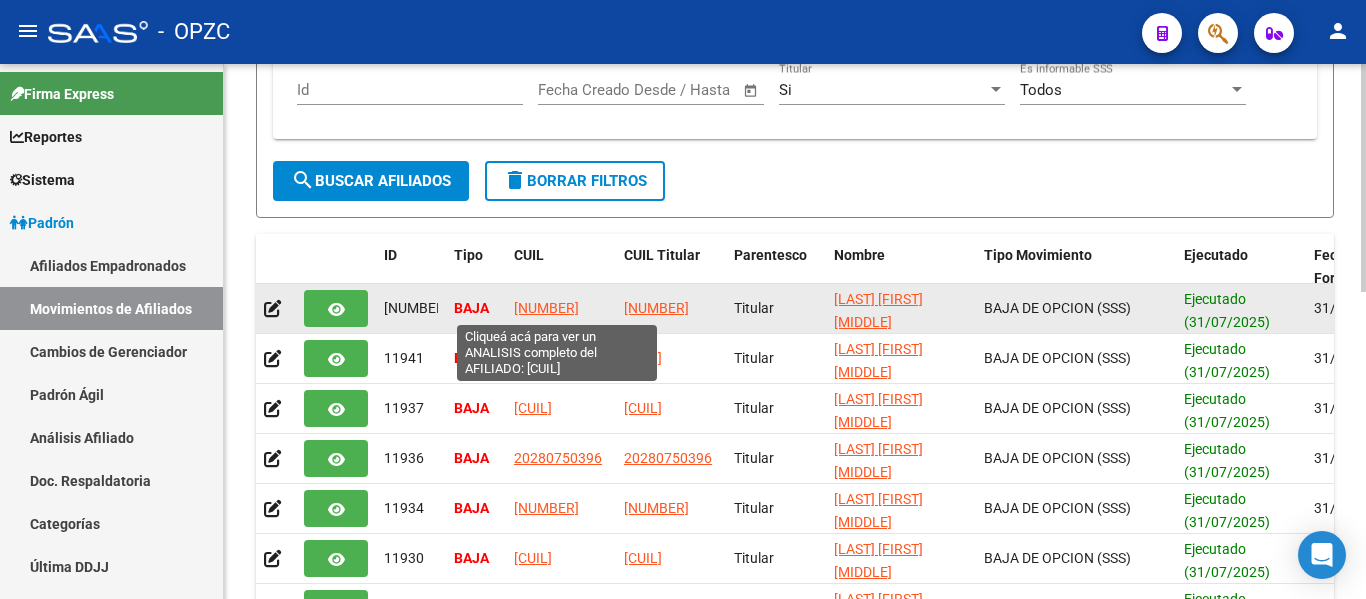 click on "[NUMBER]" 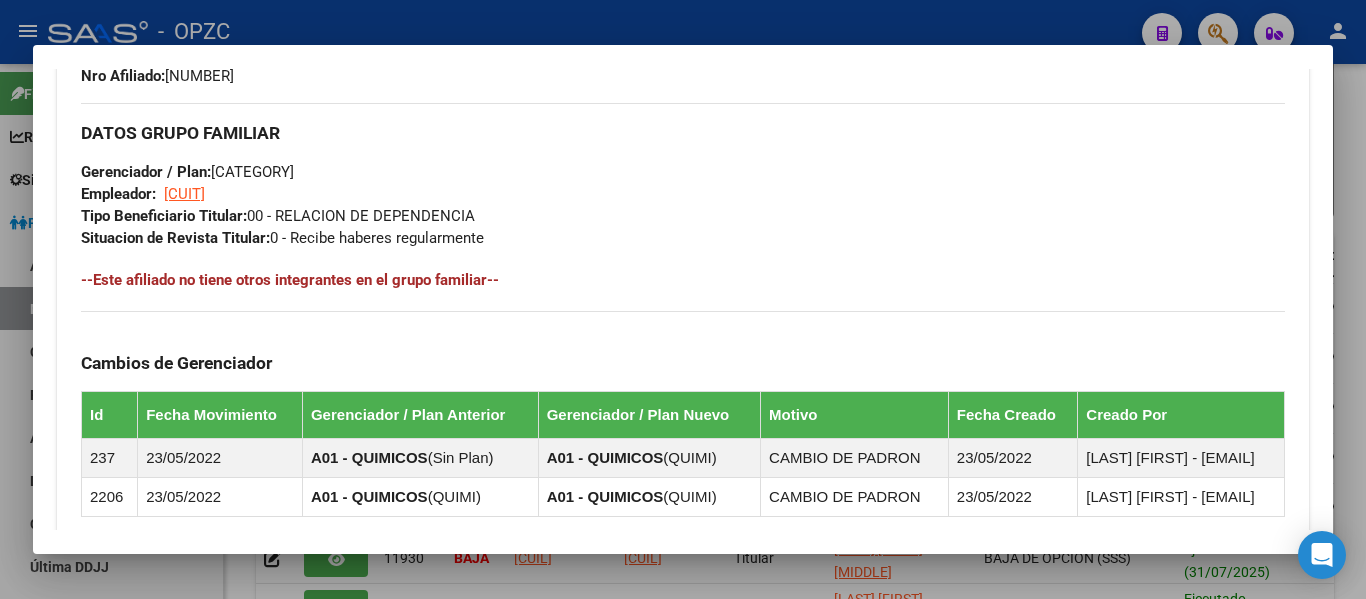scroll, scrollTop: 932, scrollLeft: 0, axis: vertical 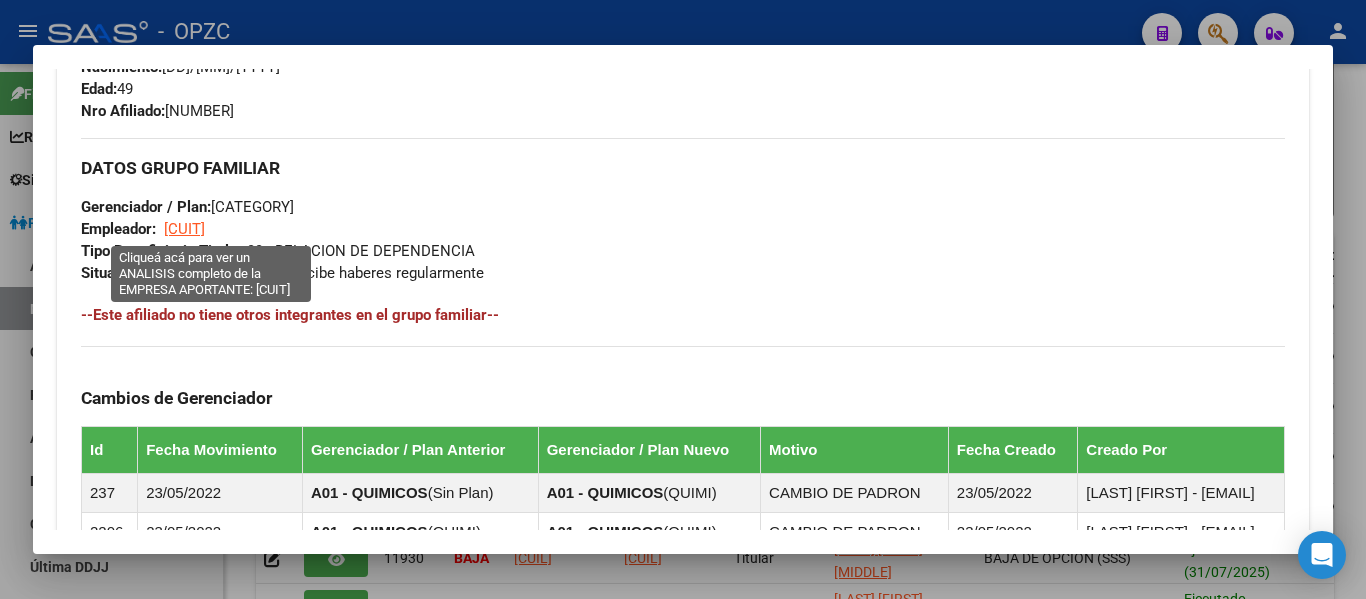 click on "[CUIT]" at bounding box center (184, 229) 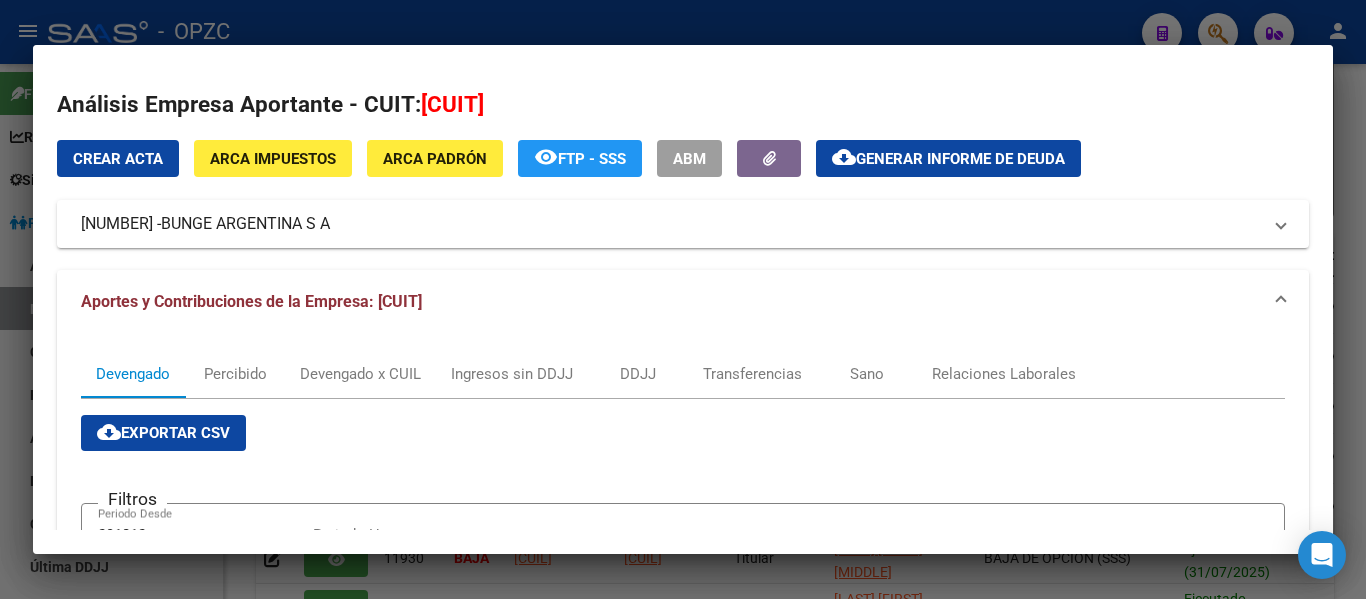 click at bounding box center [683, 299] 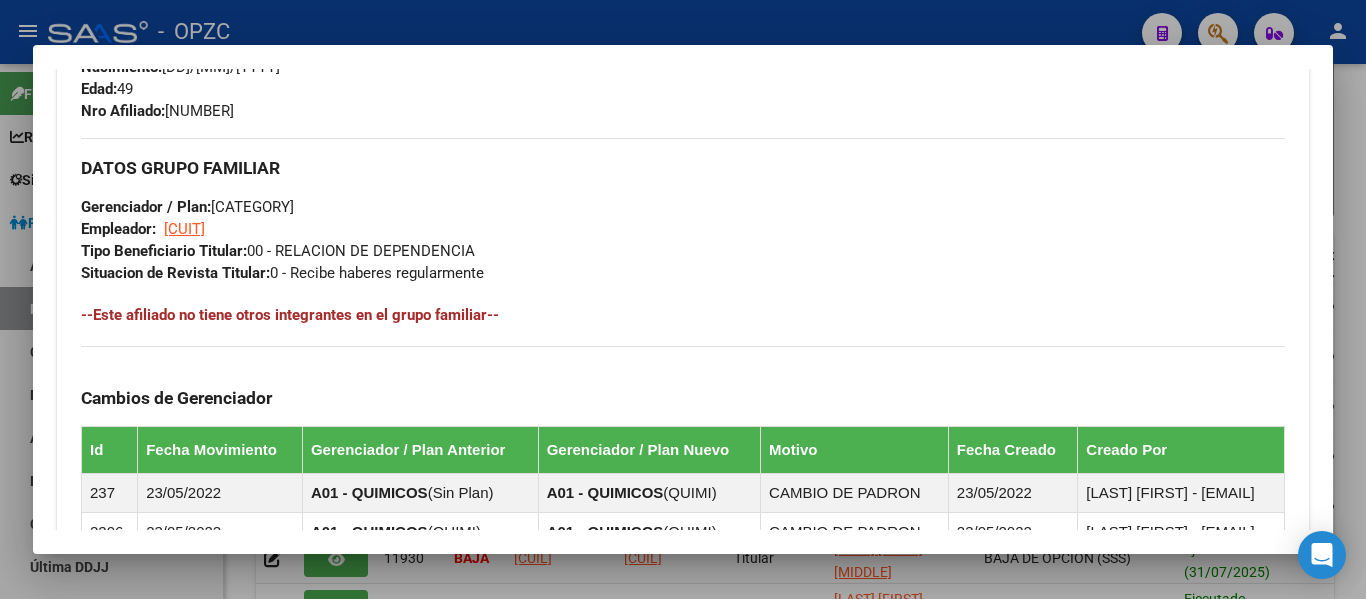 click at bounding box center (683, 299) 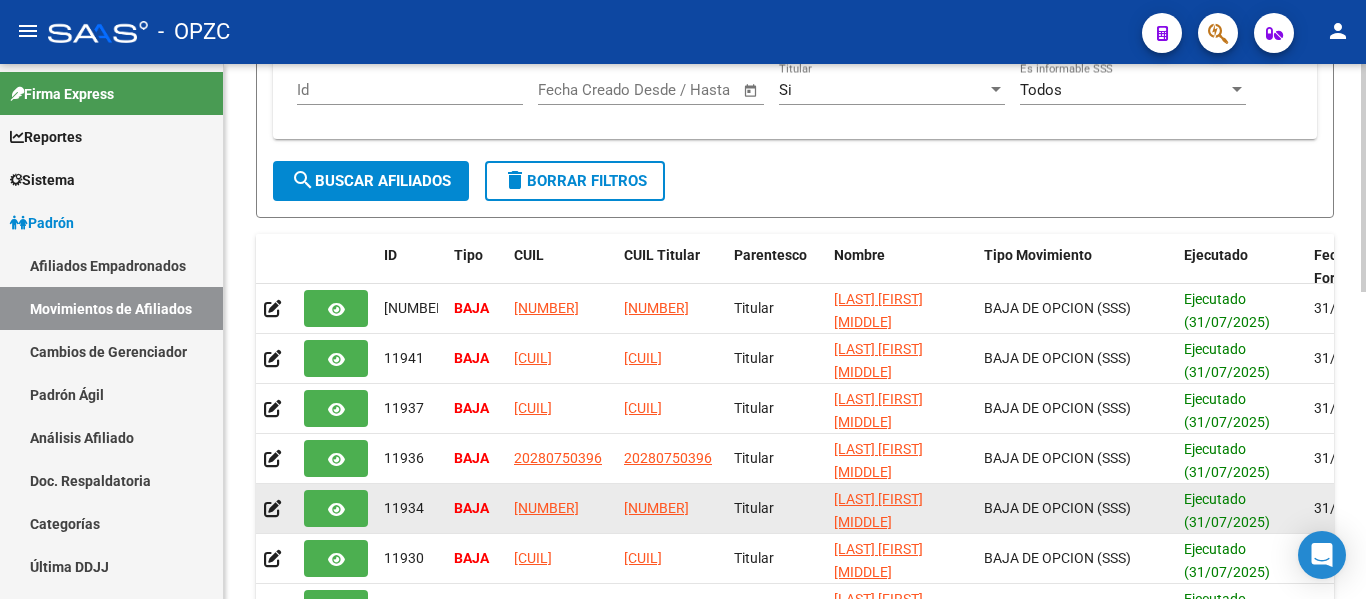 scroll, scrollTop: 500, scrollLeft: 0, axis: vertical 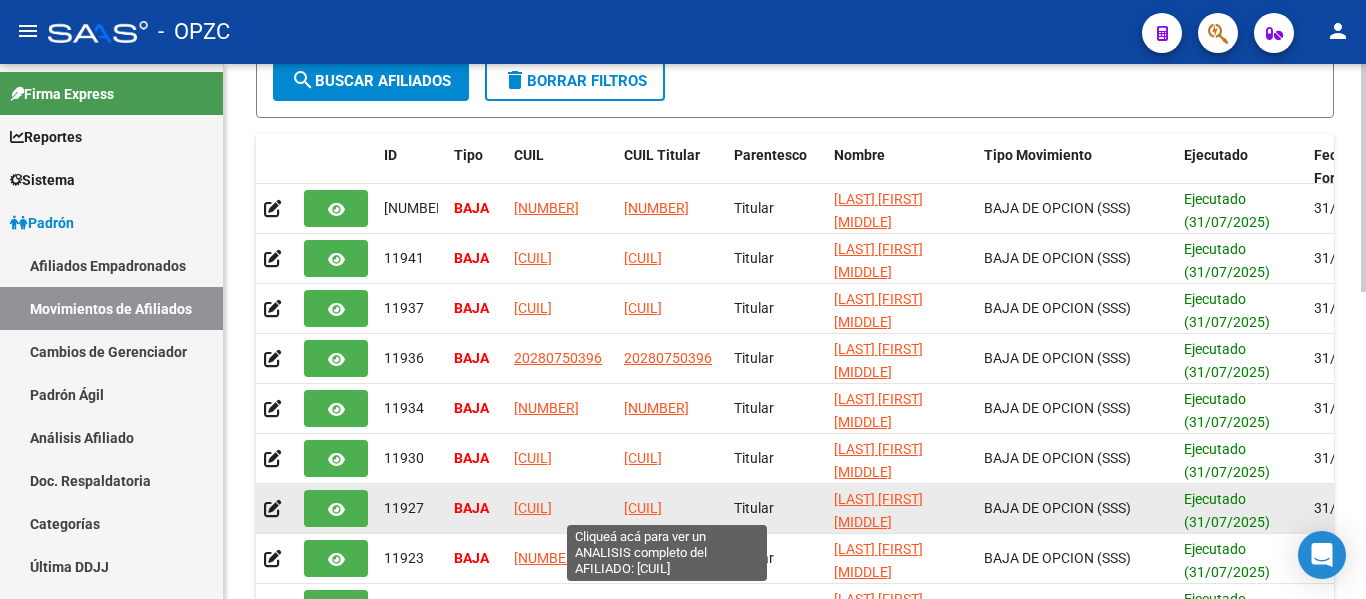 click on "[CUIL]" 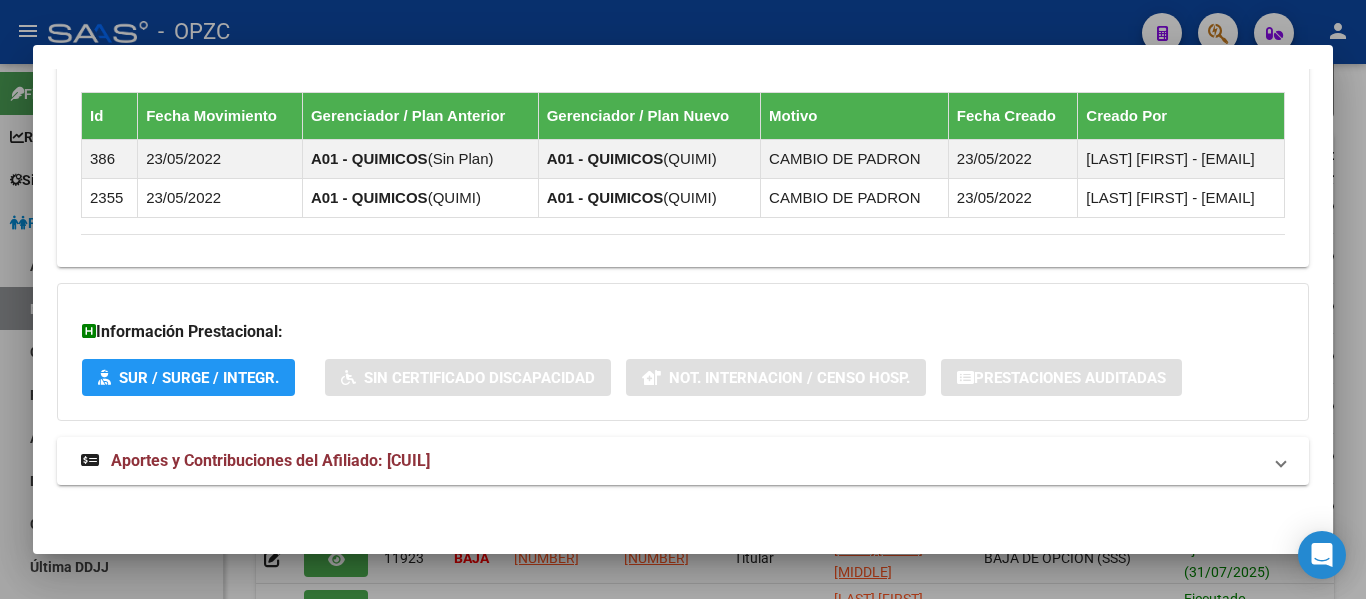 scroll, scrollTop: 1431, scrollLeft: 0, axis: vertical 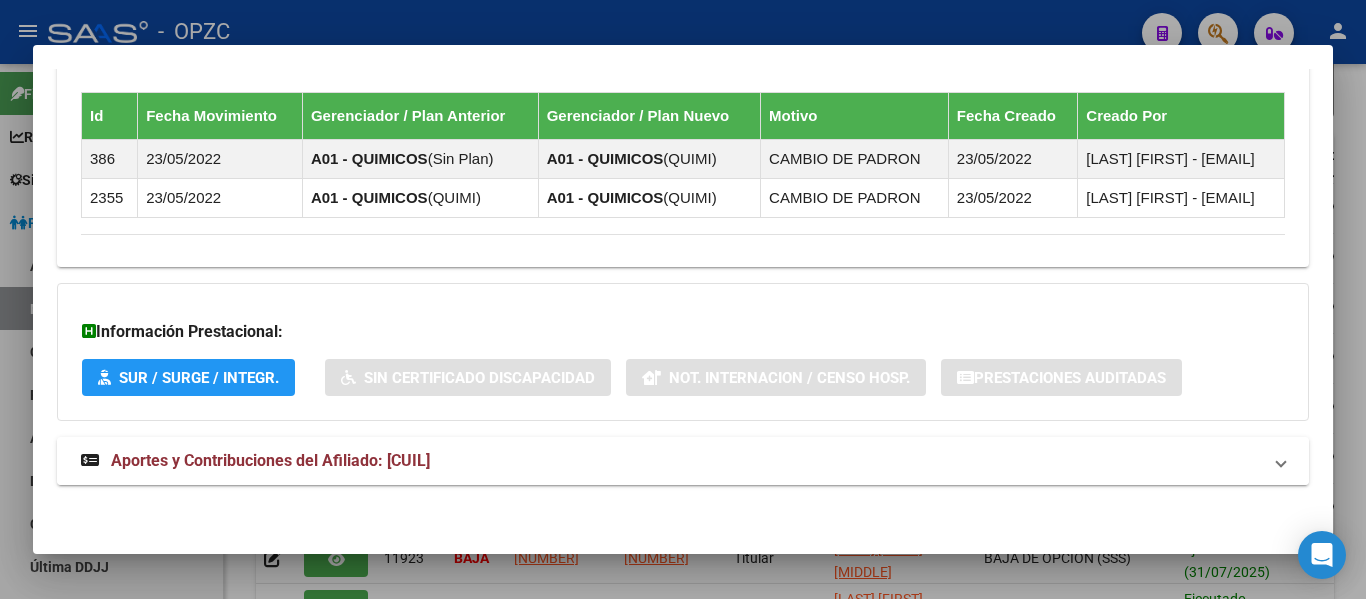 click on "Aportes y Contribuciones del Afiliado: [CUIL]" at bounding box center [270, 460] 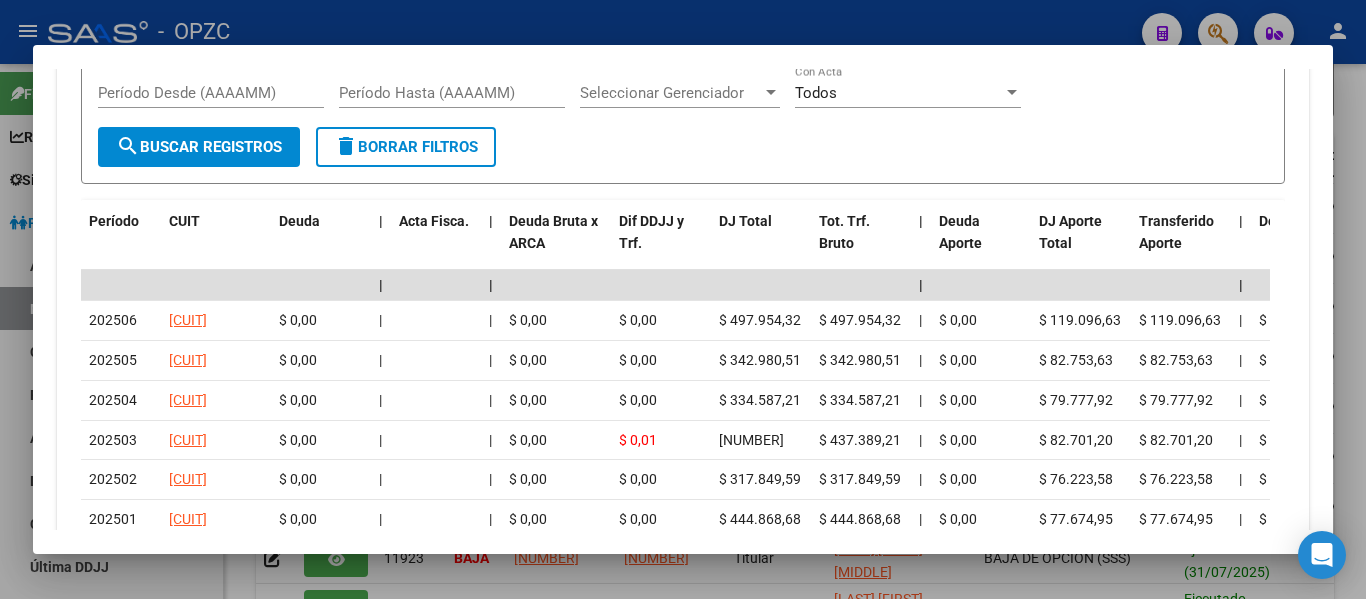 scroll, scrollTop: 2031, scrollLeft: 0, axis: vertical 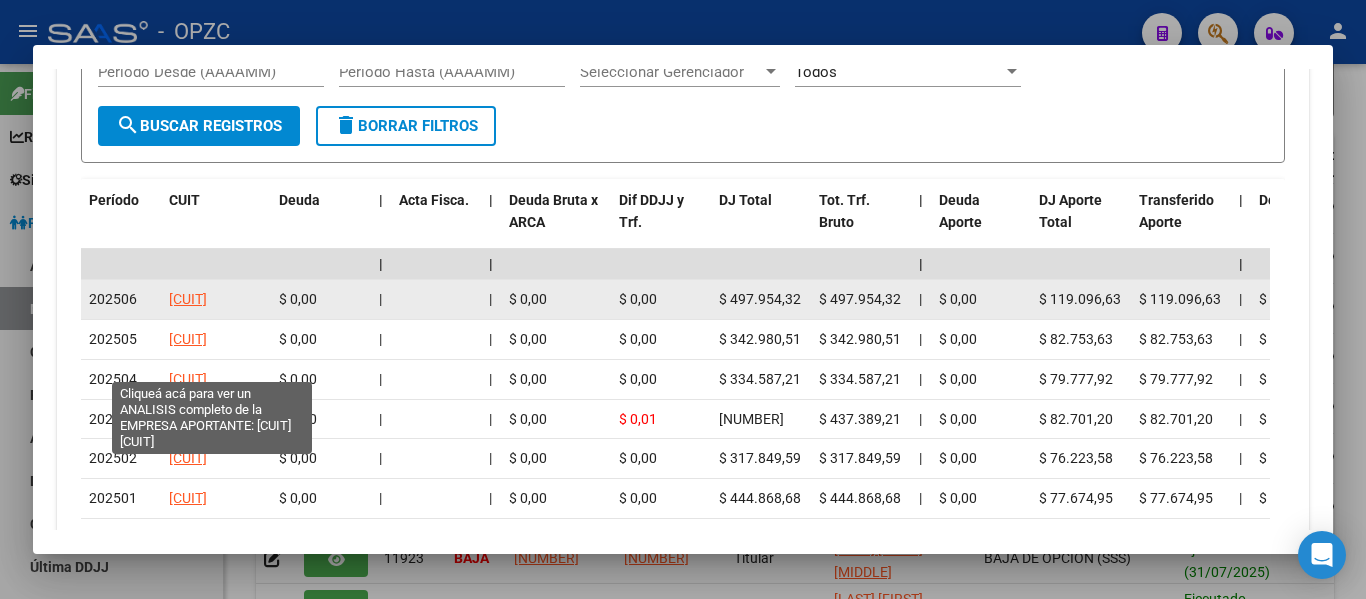 click on "[CUIT]" 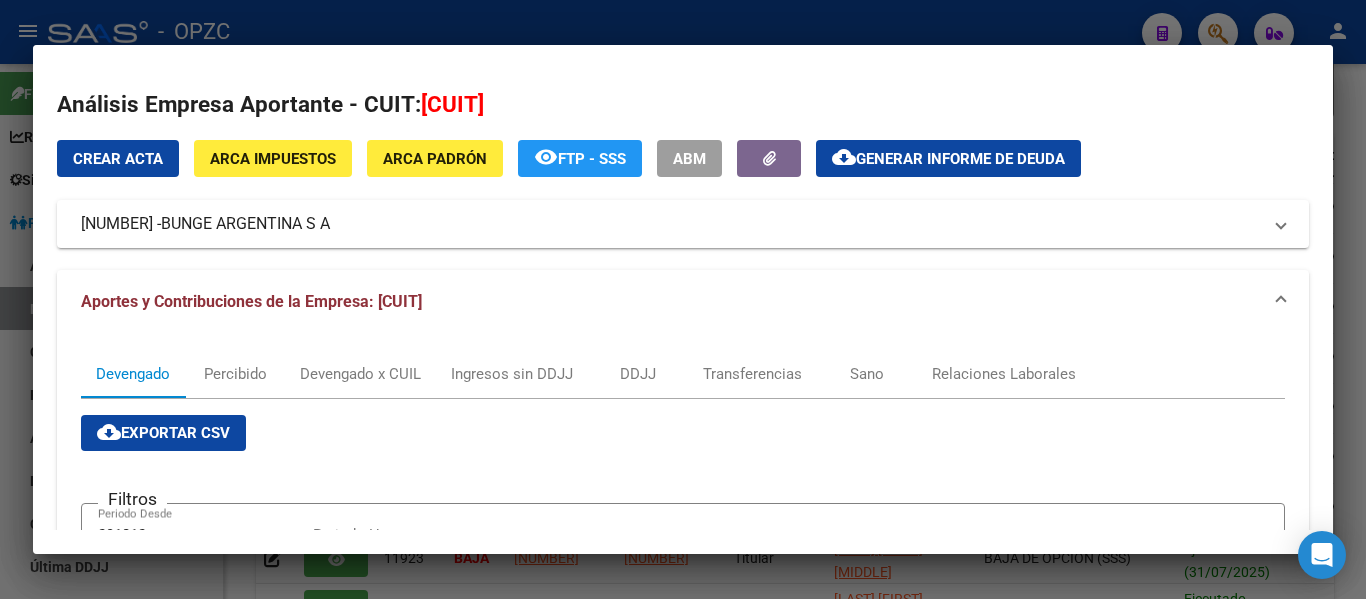 click at bounding box center (683, 299) 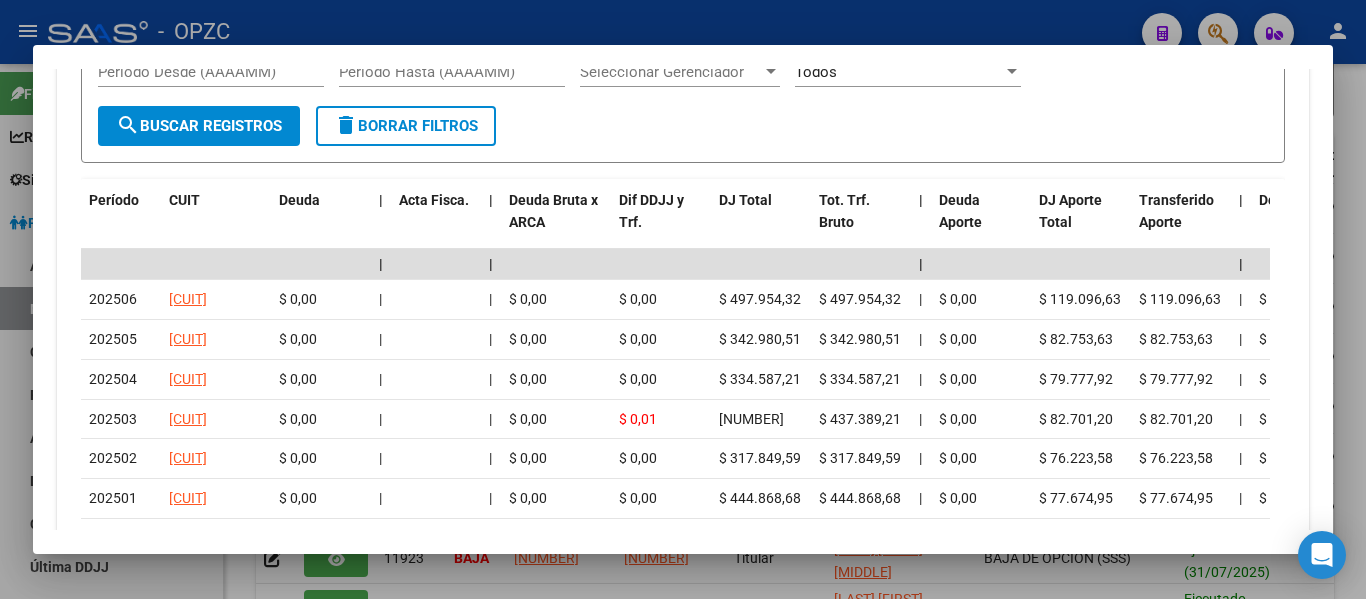 click at bounding box center [683, 299] 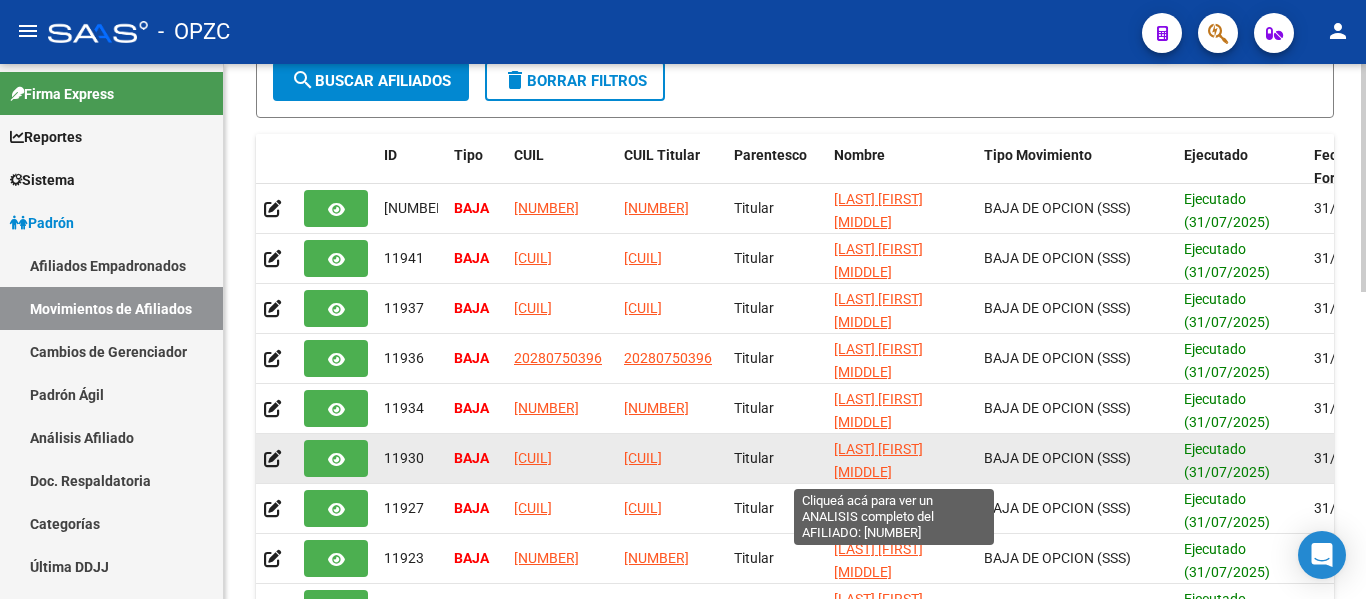 click on "[LAST] [FIRST] [MIDDLE]" 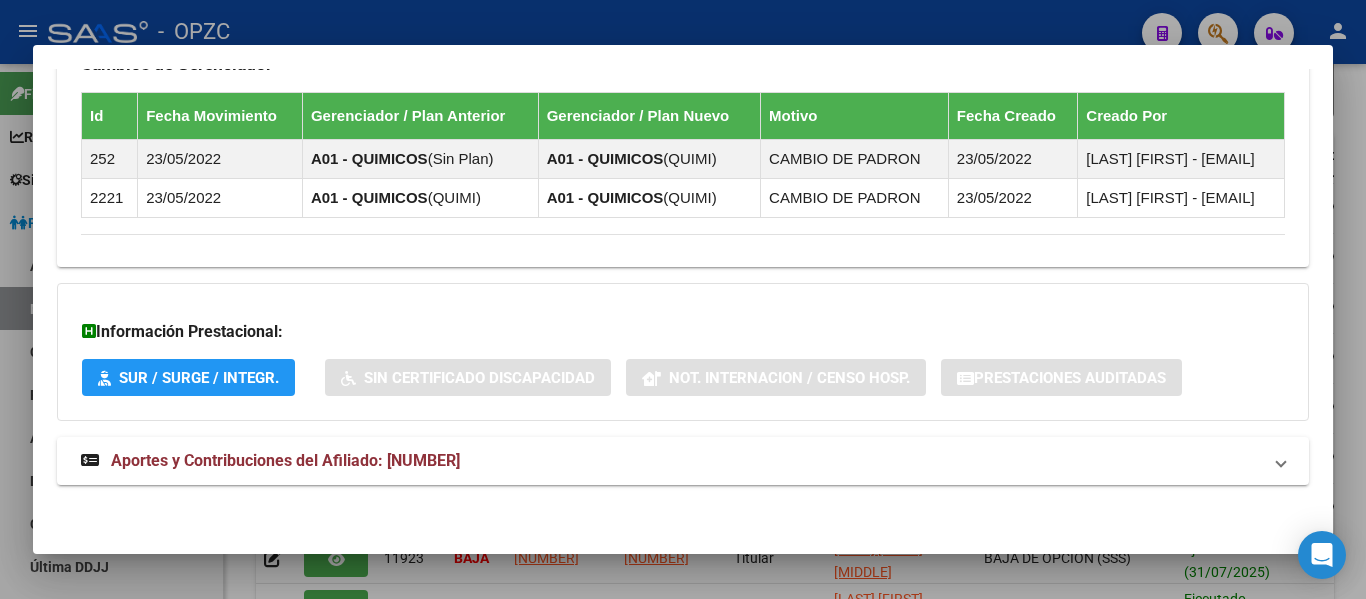 scroll, scrollTop: 1511, scrollLeft: 0, axis: vertical 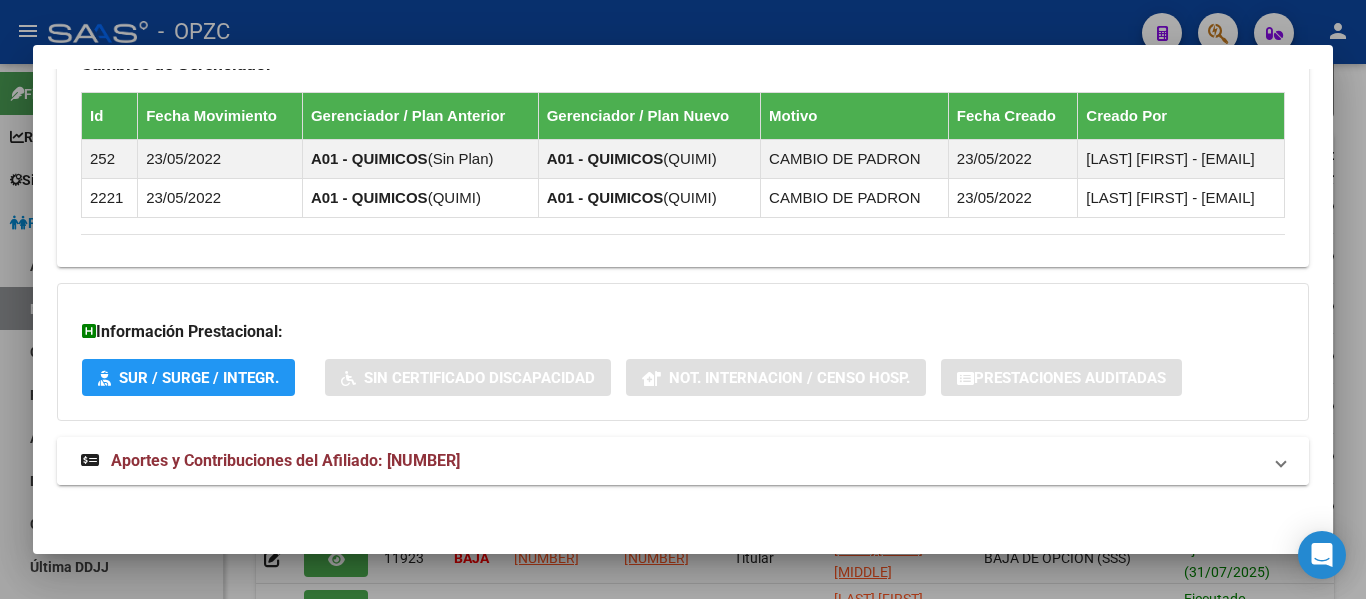click on "Aportes y Contribuciones del Afiliado: [NUMBER]" at bounding box center [285, 460] 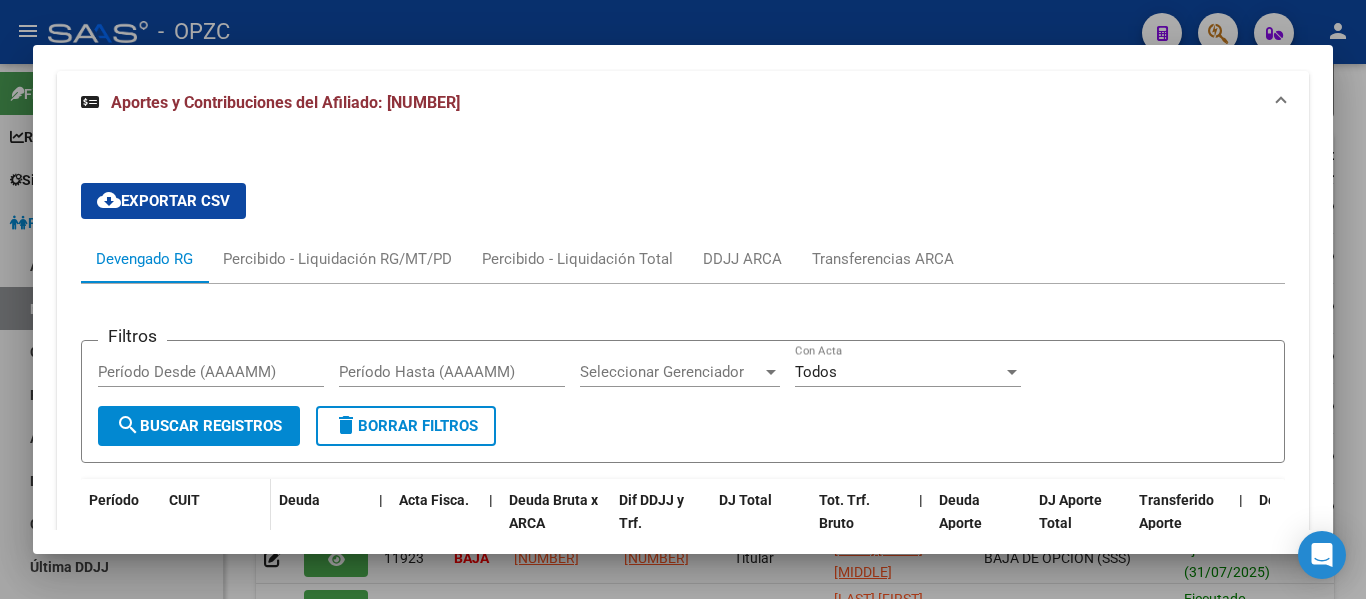 scroll, scrollTop: 2011, scrollLeft: 0, axis: vertical 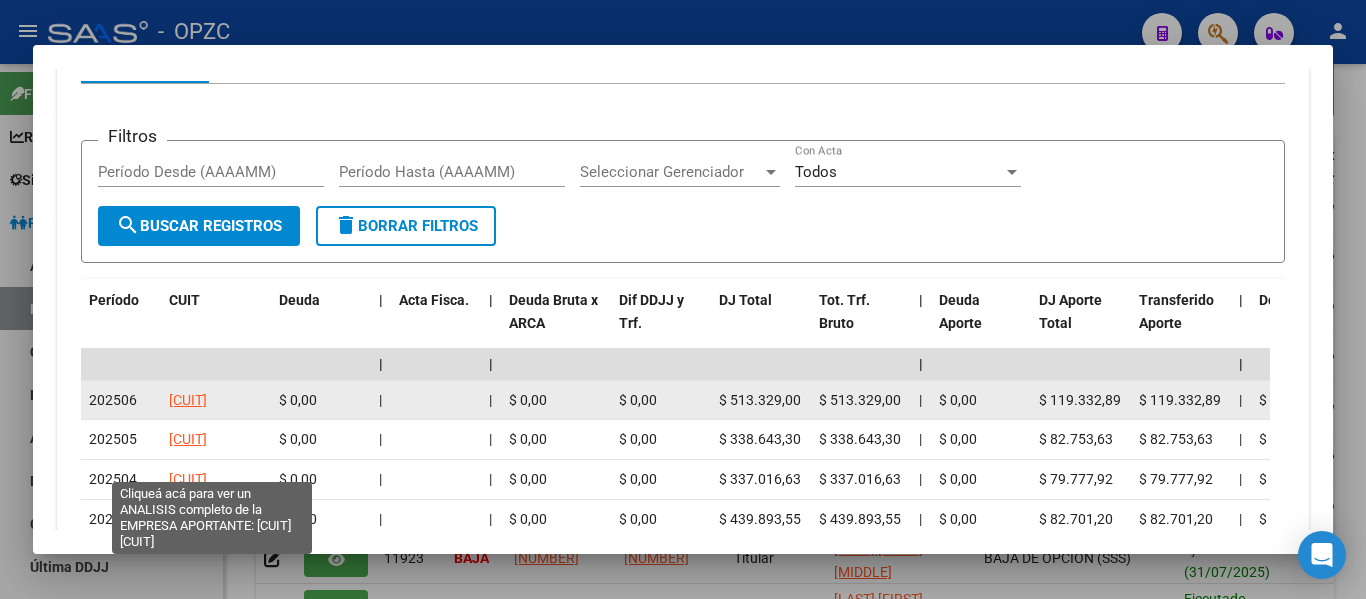 click on "[CUIT]" 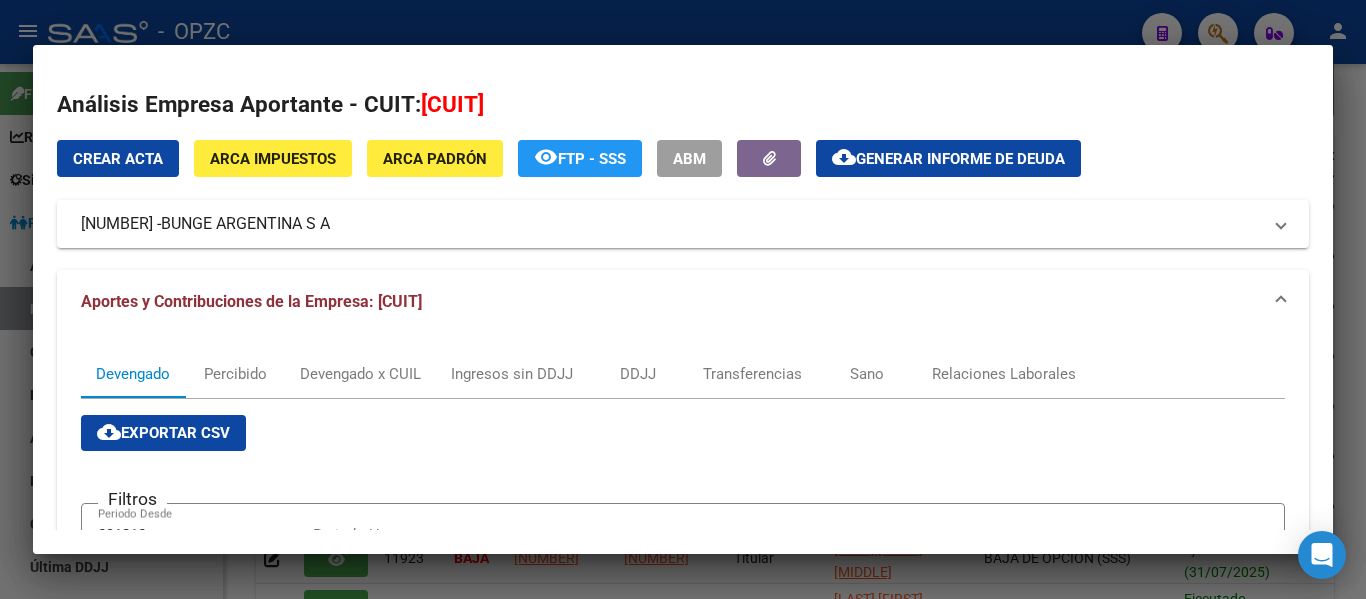 click at bounding box center (683, 299) 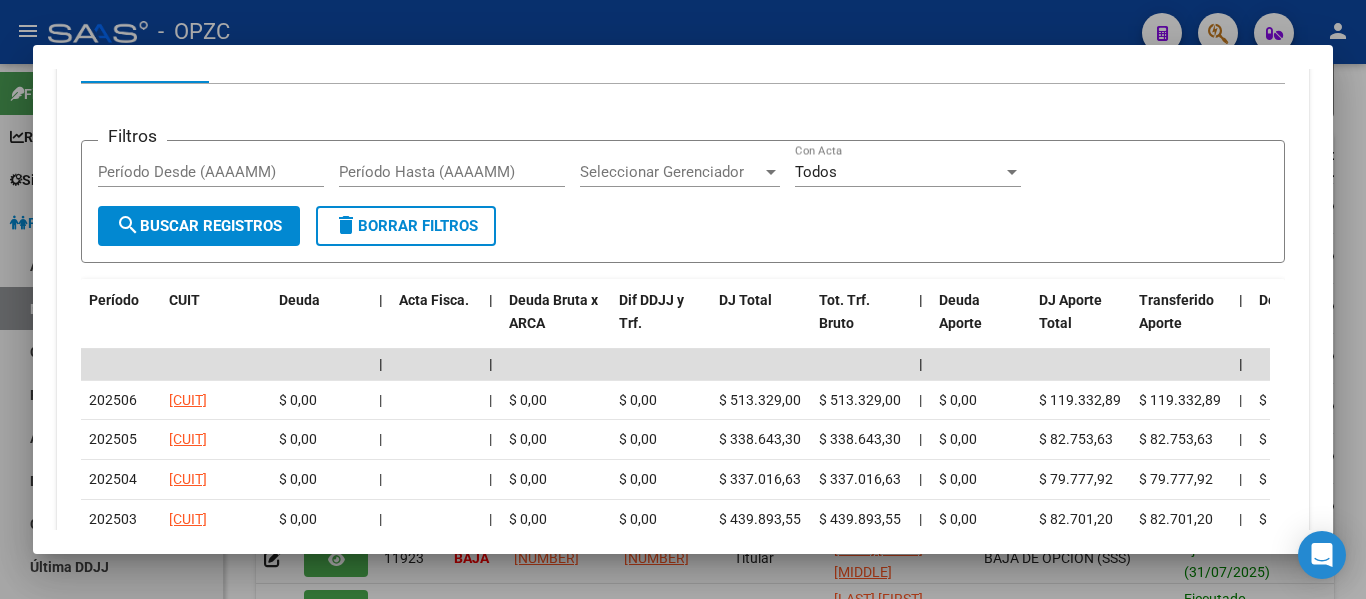 click at bounding box center (683, 299) 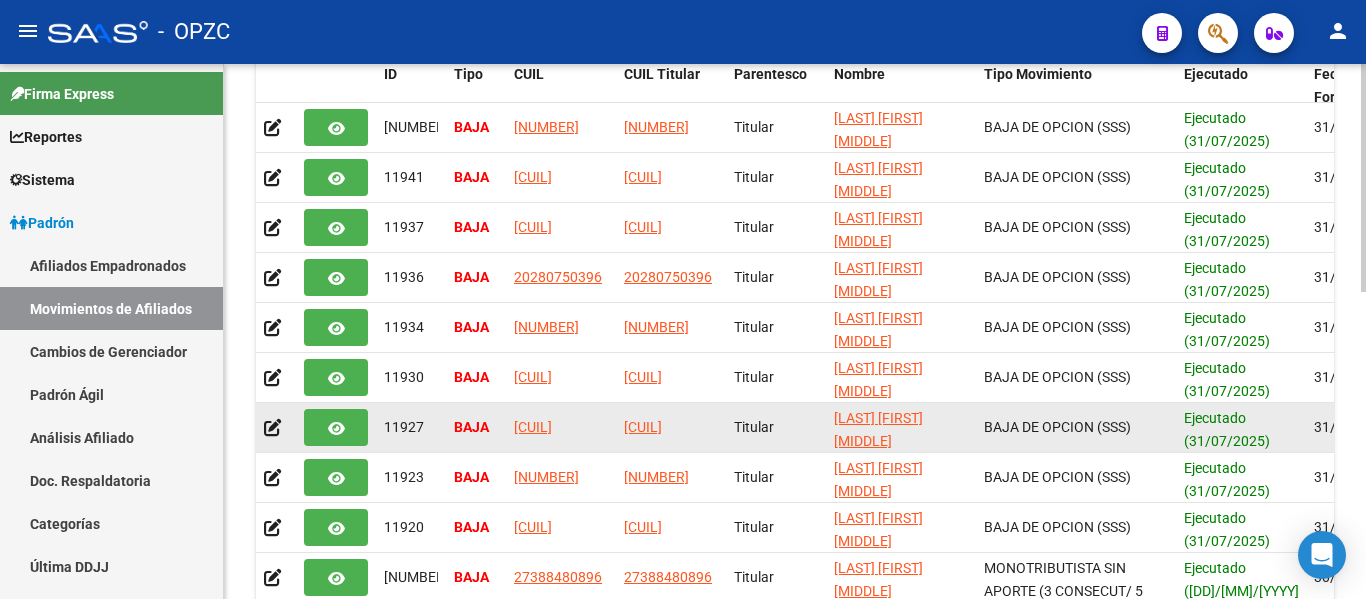 scroll, scrollTop: 600, scrollLeft: 0, axis: vertical 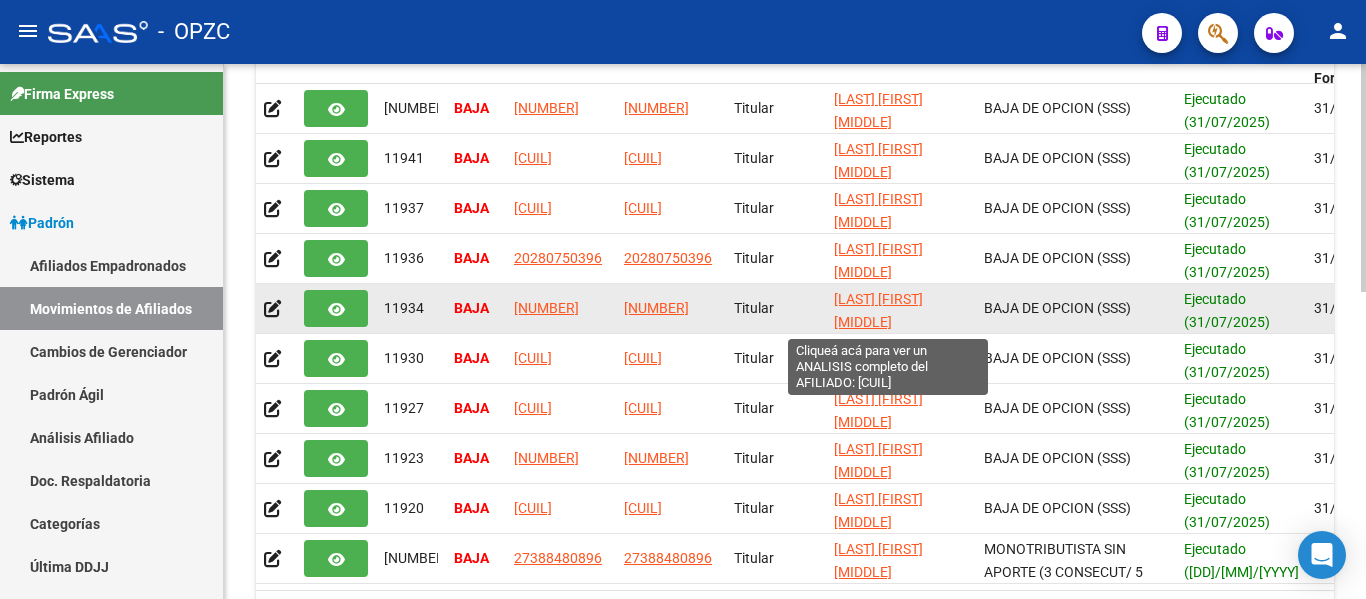 click on "[LAST] [FIRST] [MIDDLE]" 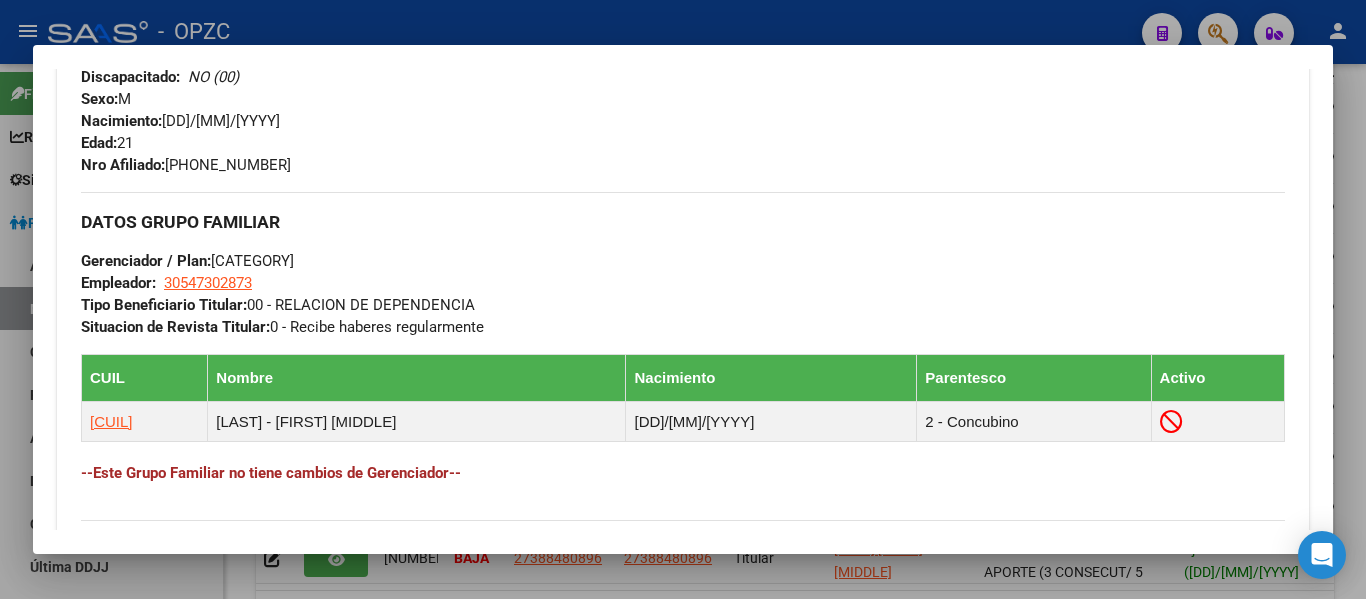 scroll, scrollTop: 864, scrollLeft: 0, axis: vertical 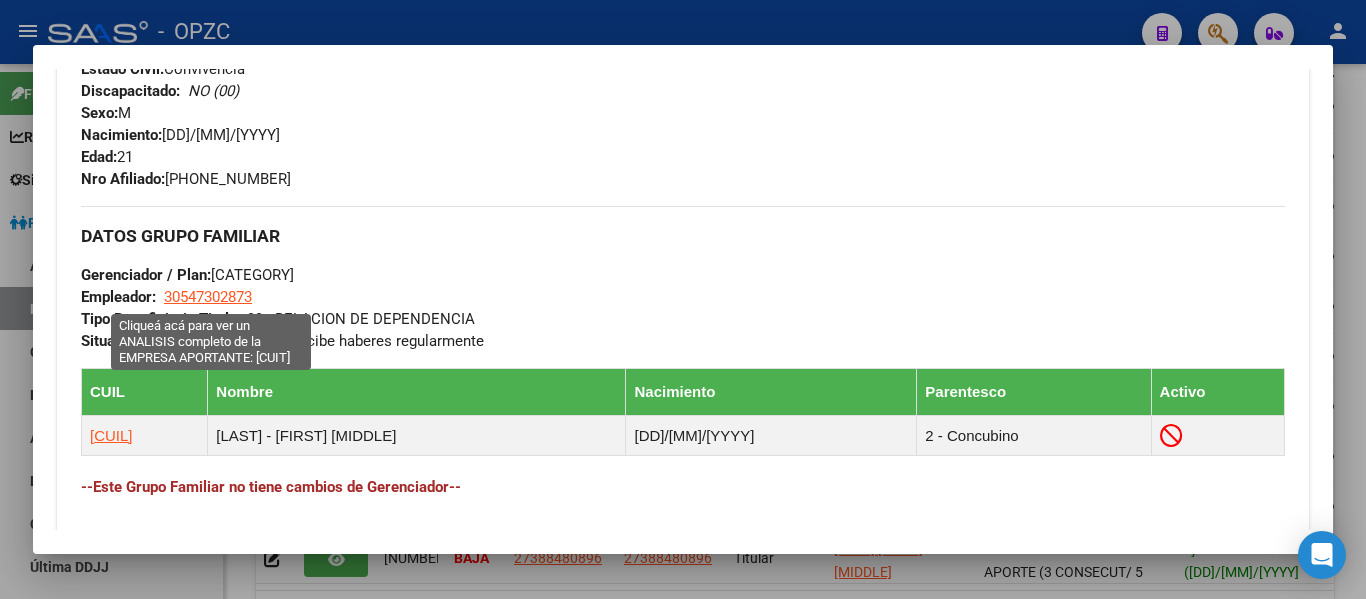 click on "30547302873" at bounding box center [208, 297] 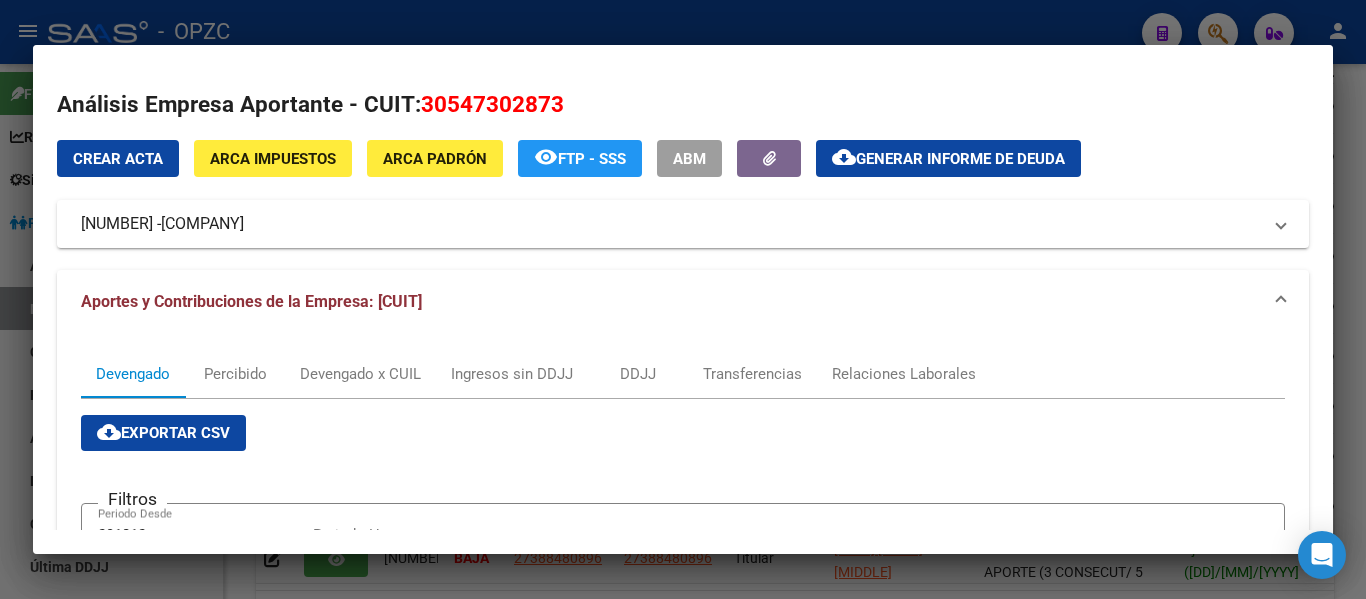 click at bounding box center (683, 299) 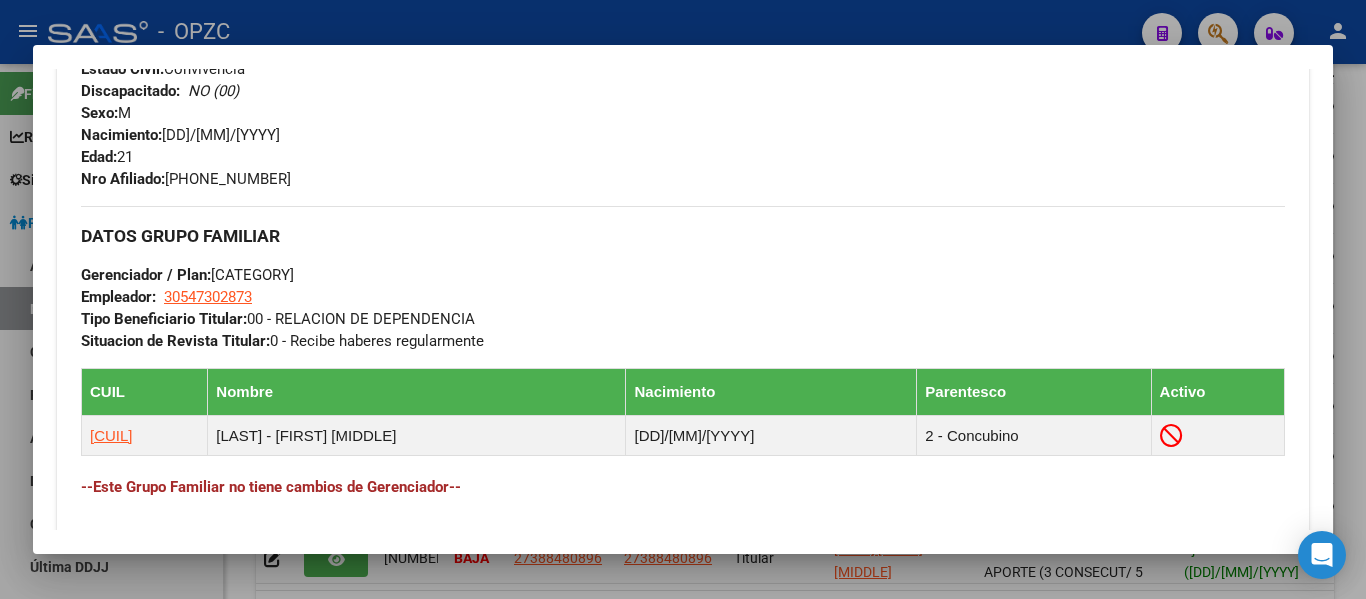 click at bounding box center (683, 299) 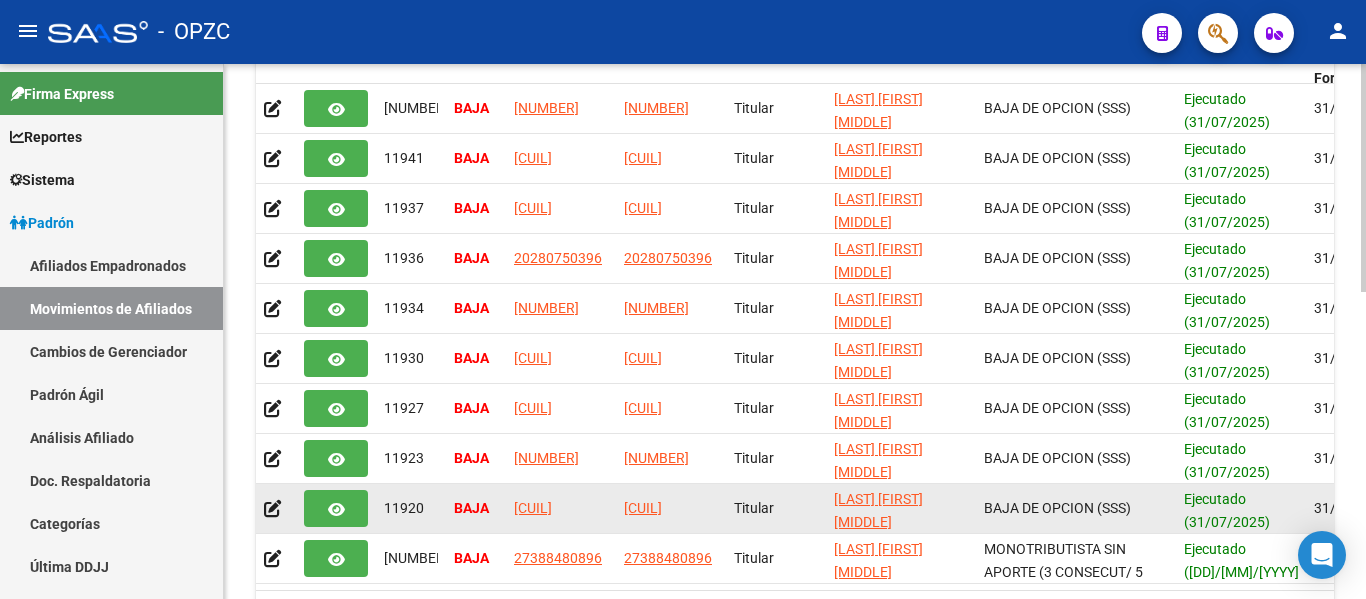 scroll, scrollTop: 3, scrollLeft: 0, axis: vertical 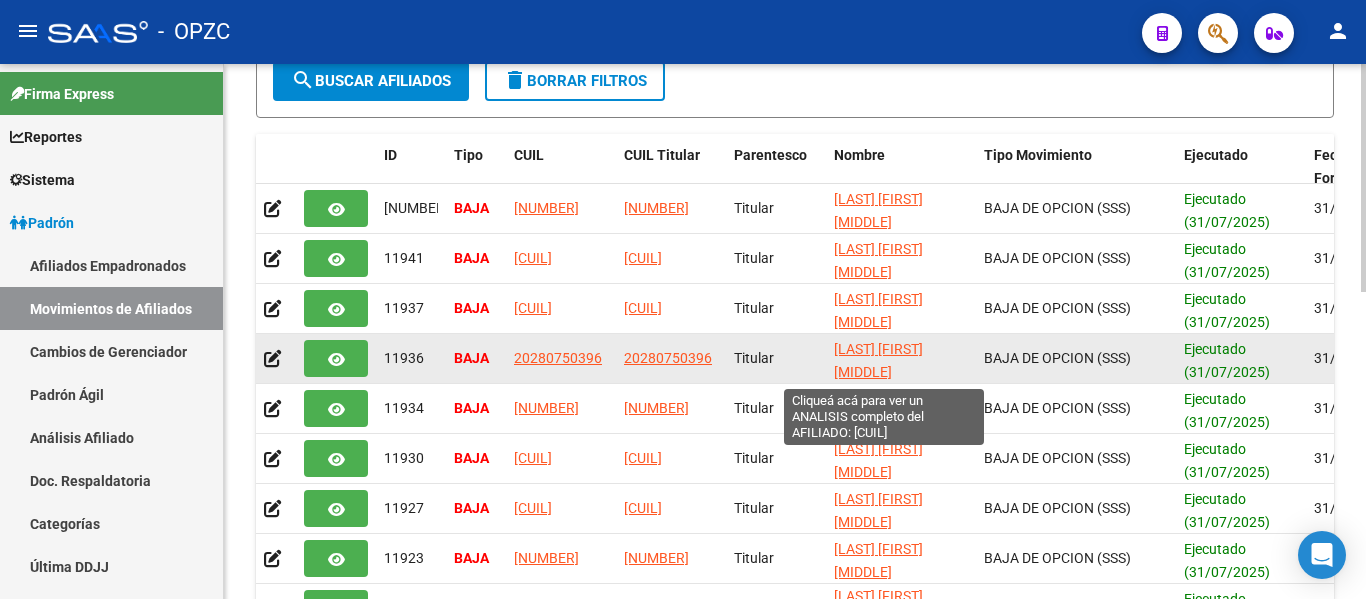 click on "[LAST] [FIRST] [MIDDLE]" 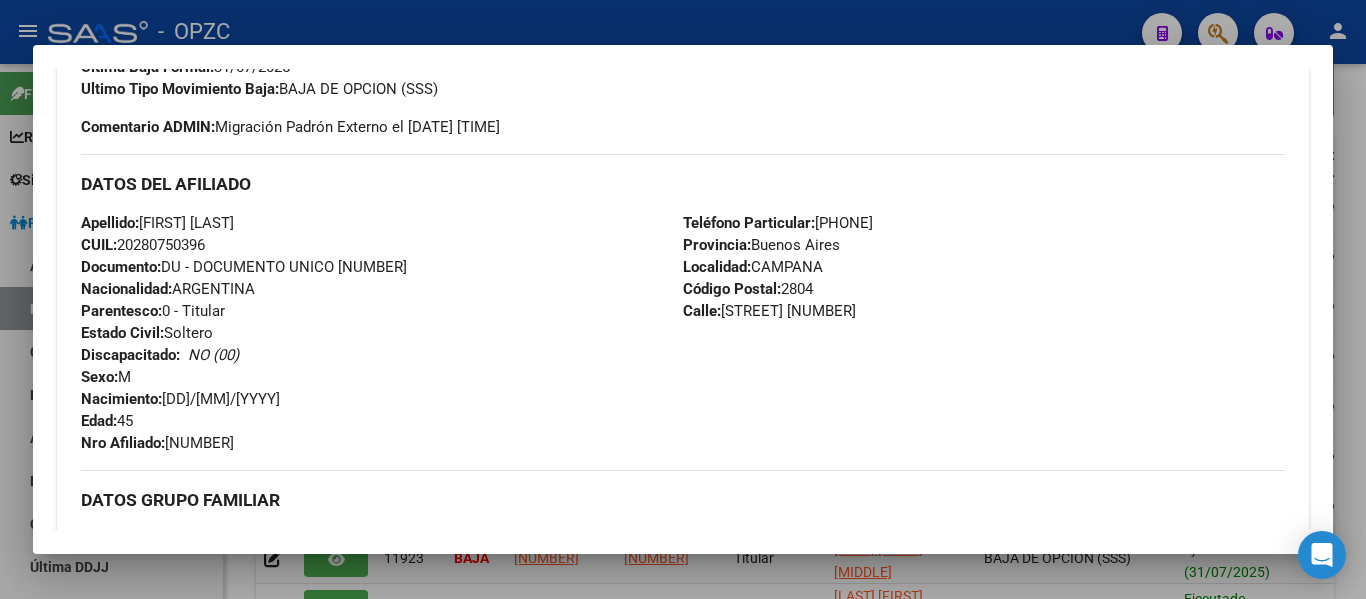 scroll, scrollTop: 700, scrollLeft: 0, axis: vertical 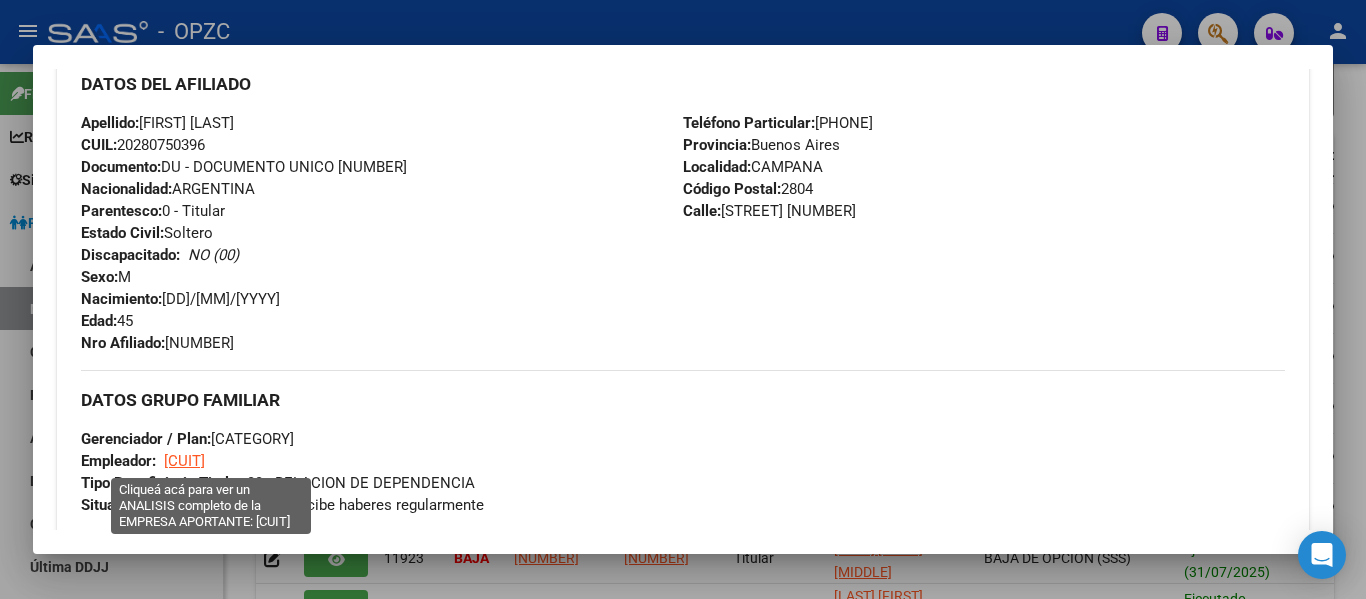 click on "[CUIT]" at bounding box center (184, 461) 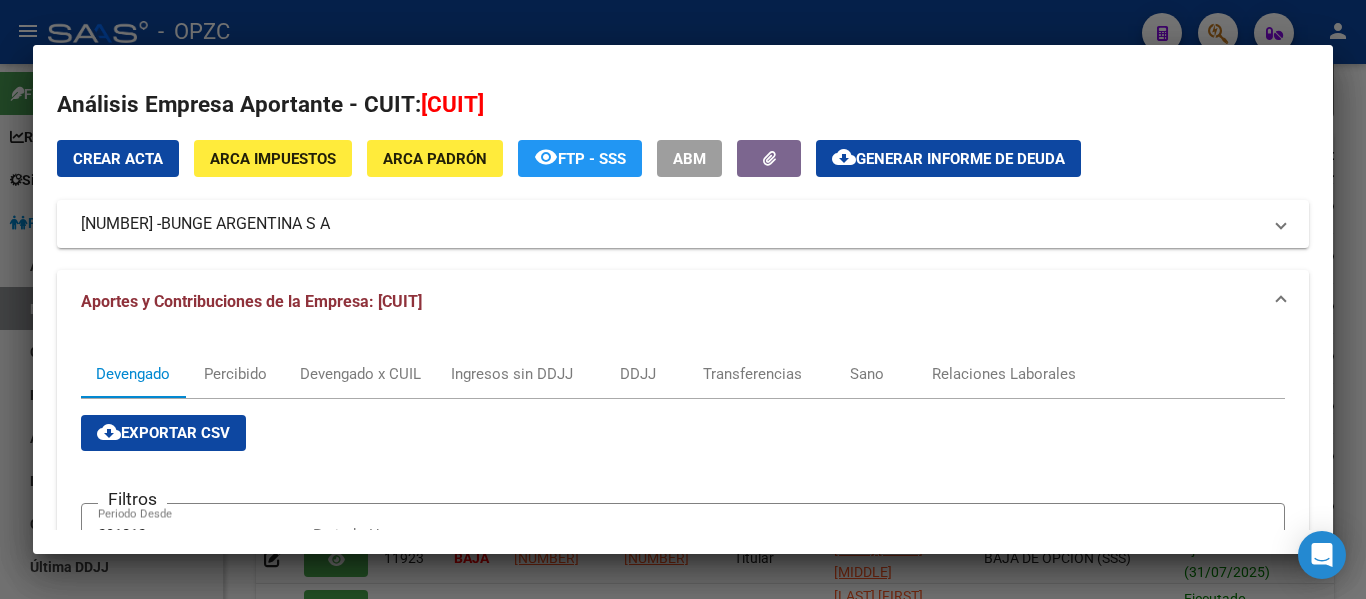 click at bounding box center [683, 299] 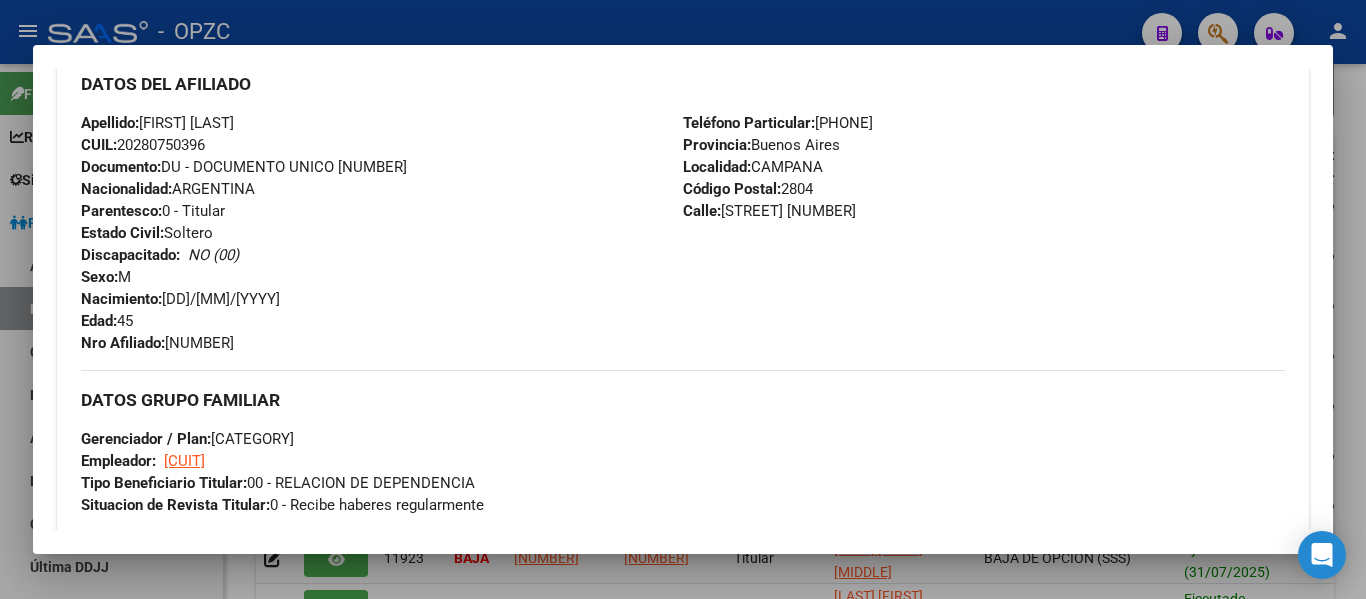 click at bounding box center [683, 299] 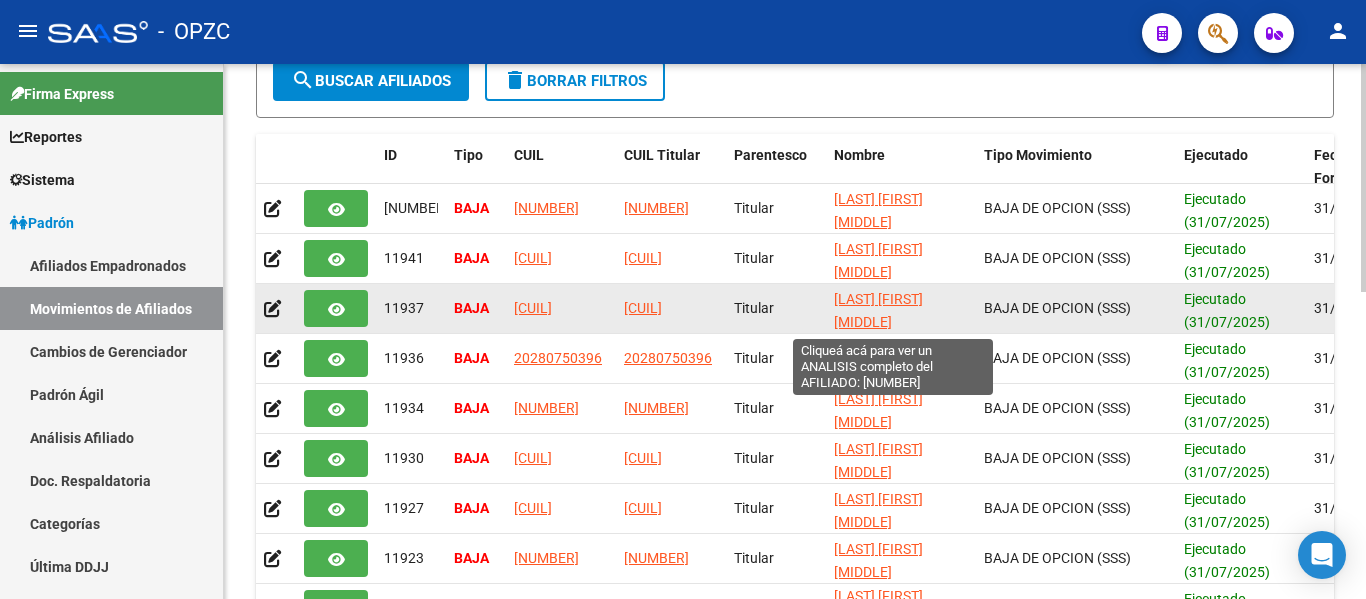 click on "[LAST] [FIRST] [MIDDLE]" 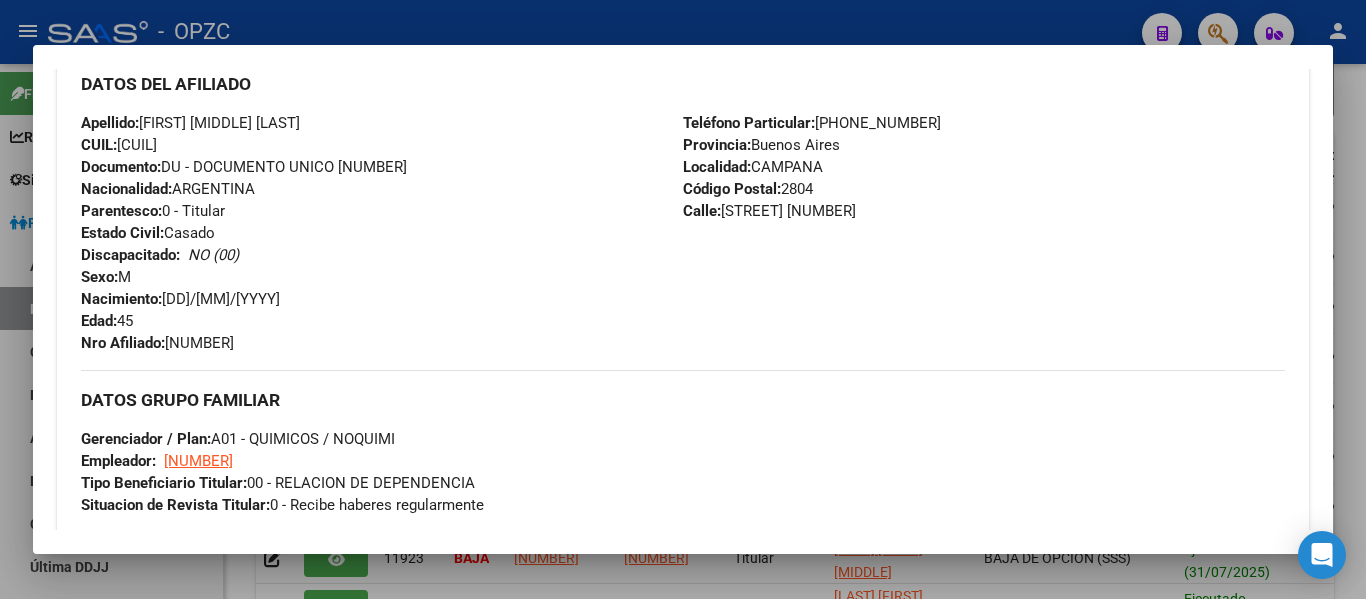 scroll, scrollTop: 800, scrollLeft: 0, axis: vertical 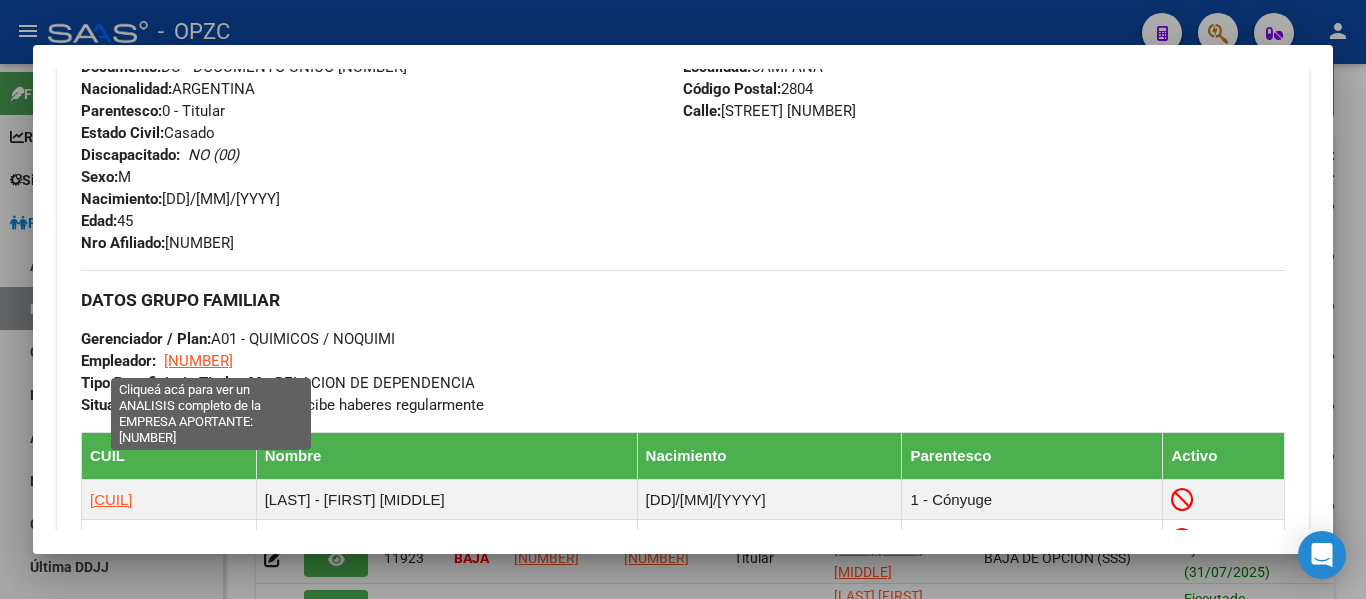 click on "[NUMBER]" at bounding box center [198, 361] 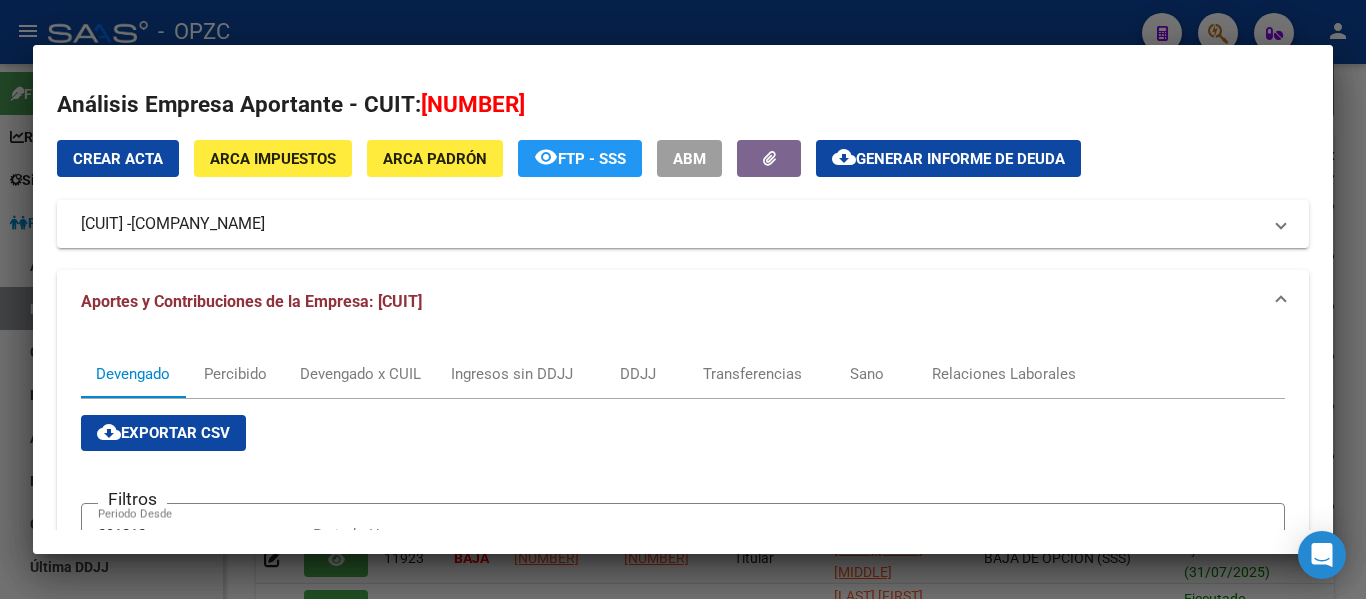 click at bounding box center [683, 299] 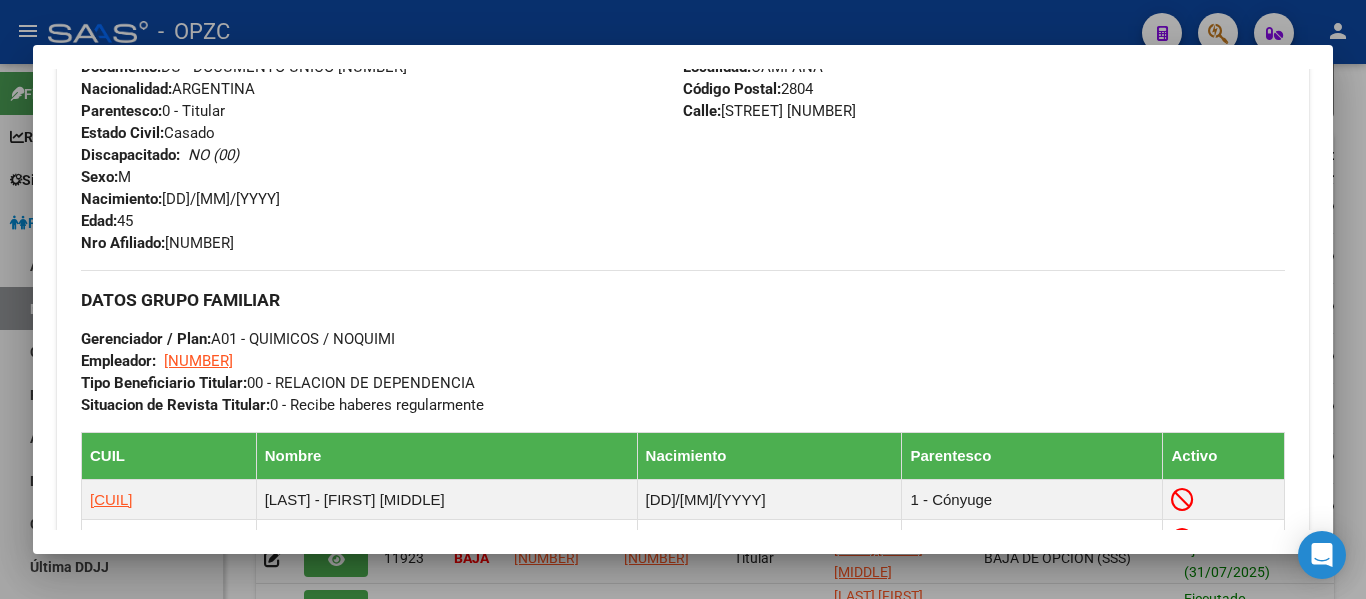 click at bounding box center [683, 299] 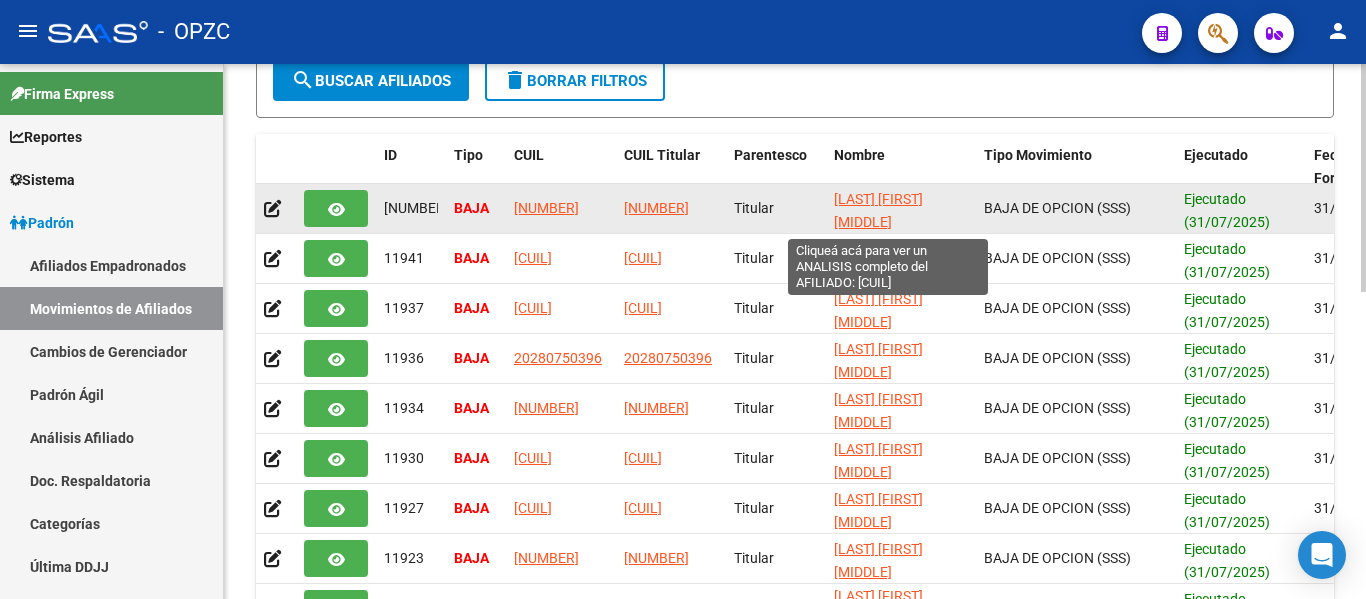click on "[LAST] [FIRST] [MIDDLE]" 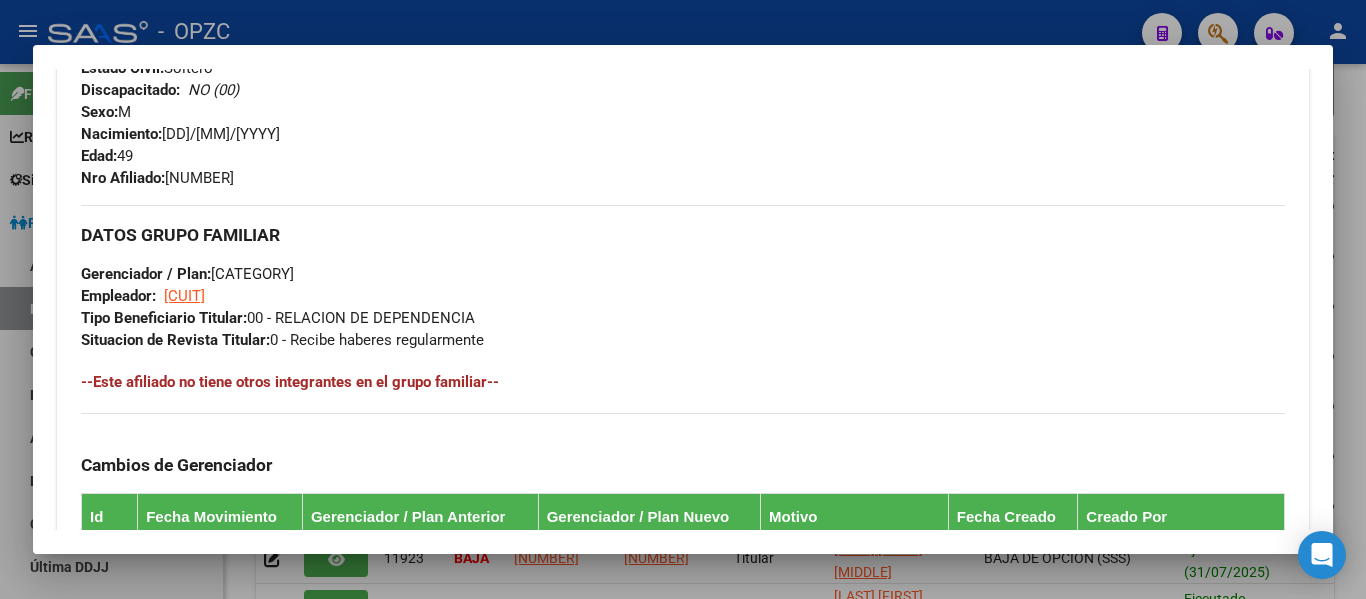 scroll, scrollTop: 900, scrollLeft: 0, axis: vertical 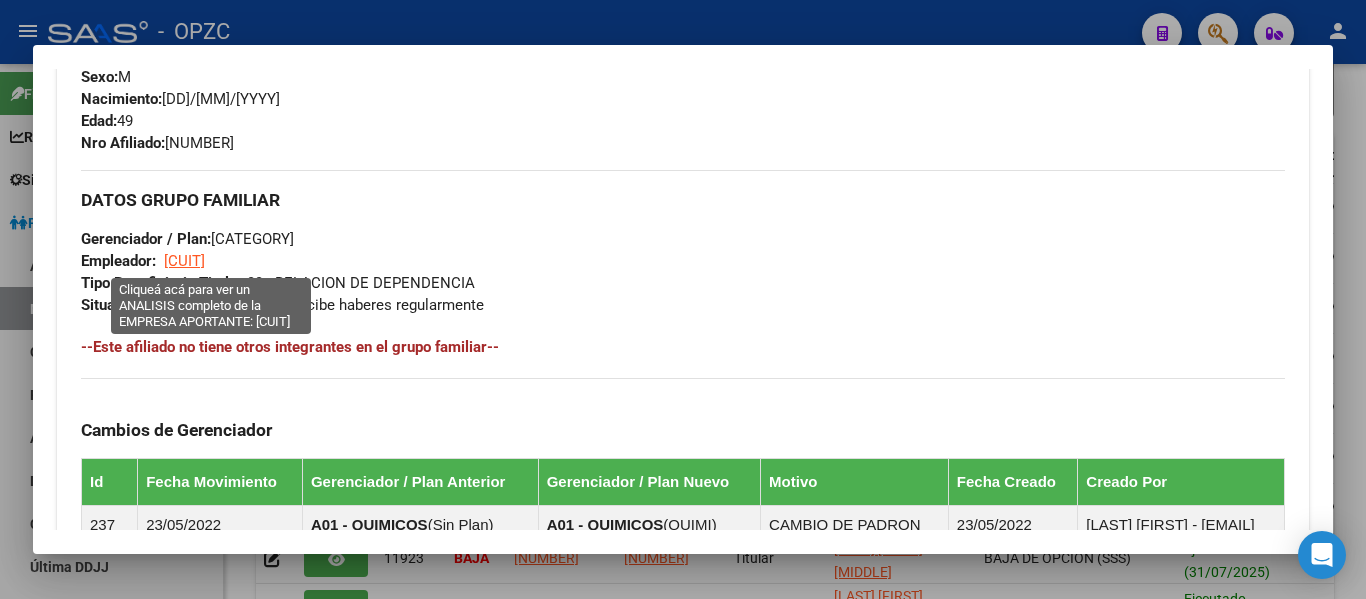 click on "[CUIT]" at bounding box center (184, 261) 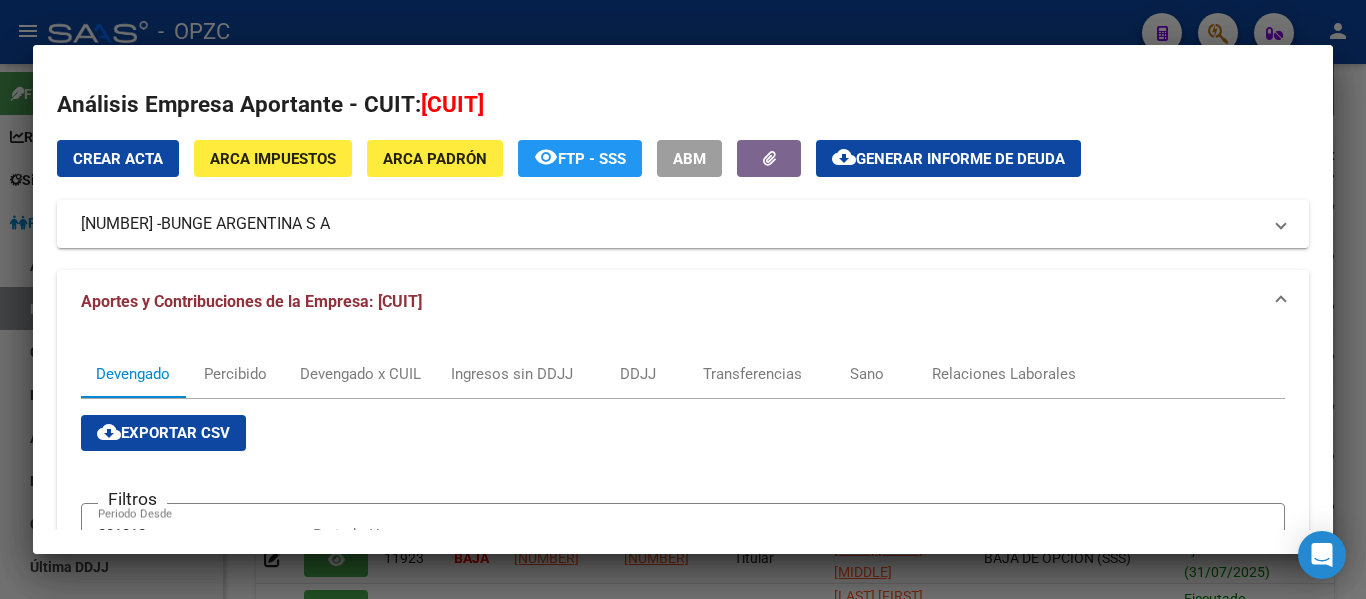click at bounding box center (683, 299) 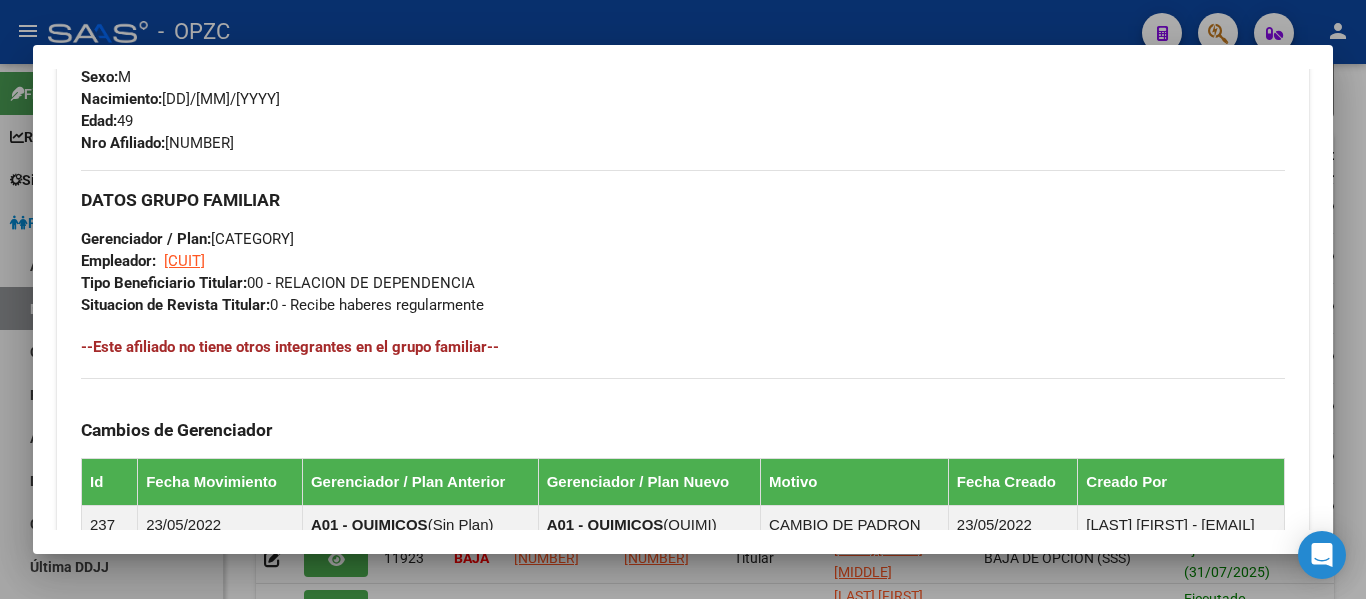 click at bounding box center [683, 299] 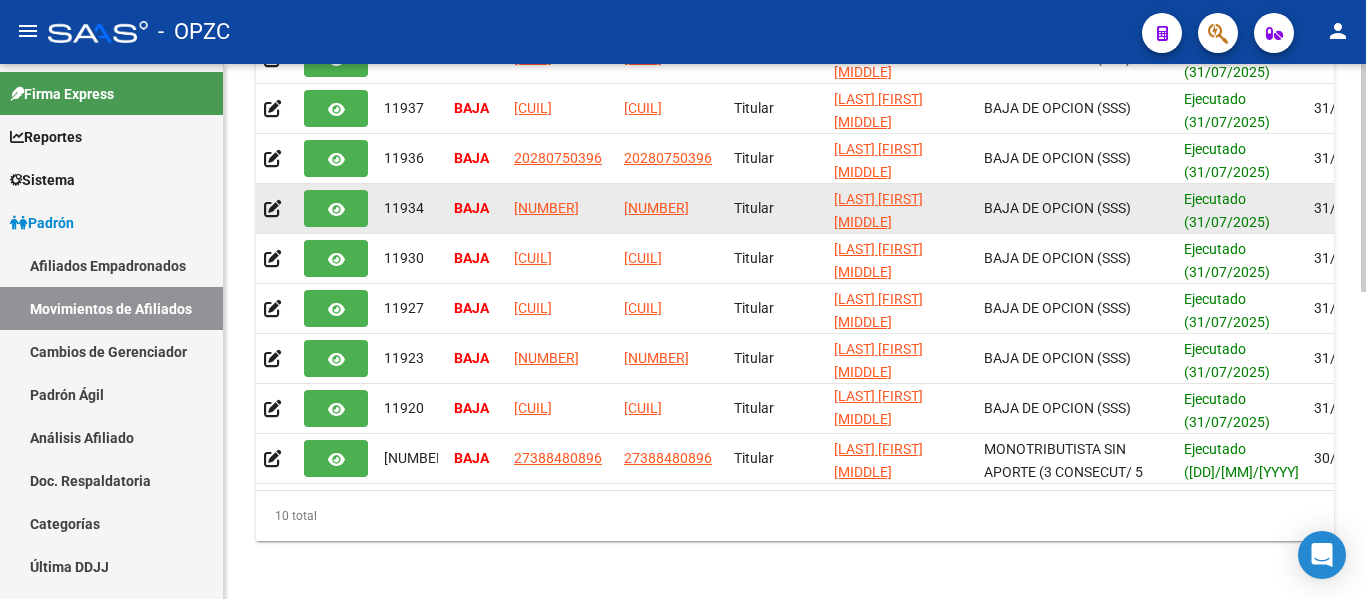 scroll, scrollTop: 500, scrollLeft: 0, axis: vertical 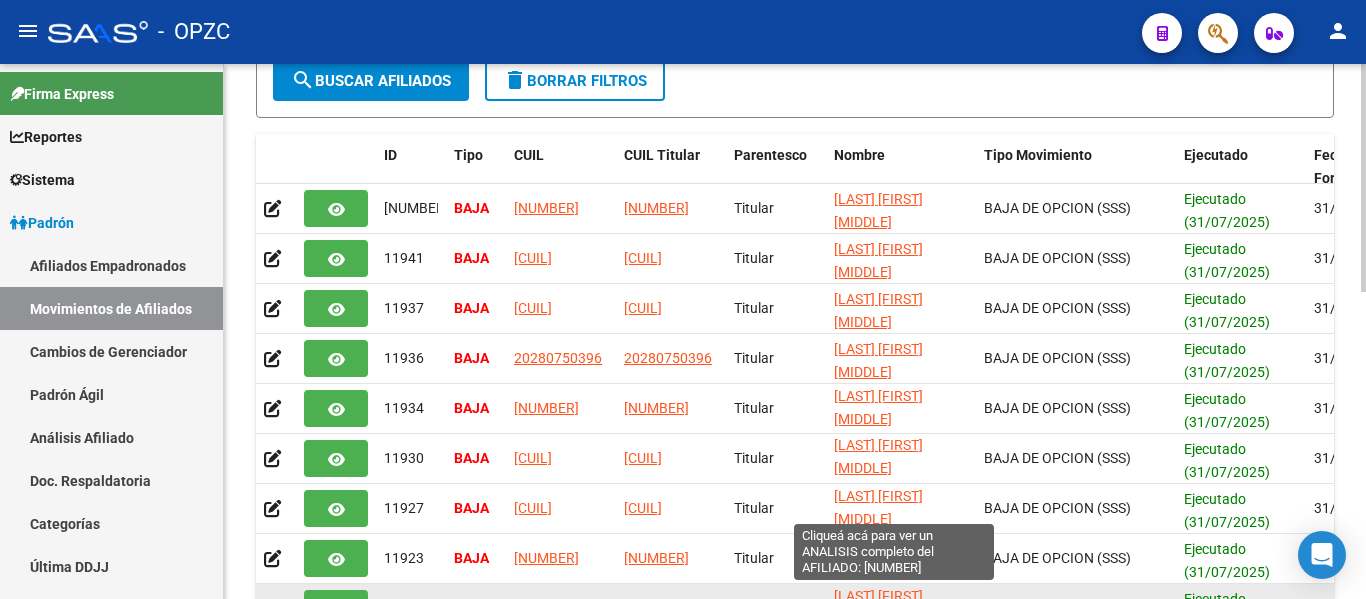 click on "[LAST] [FIRST] [MIDDLE]" 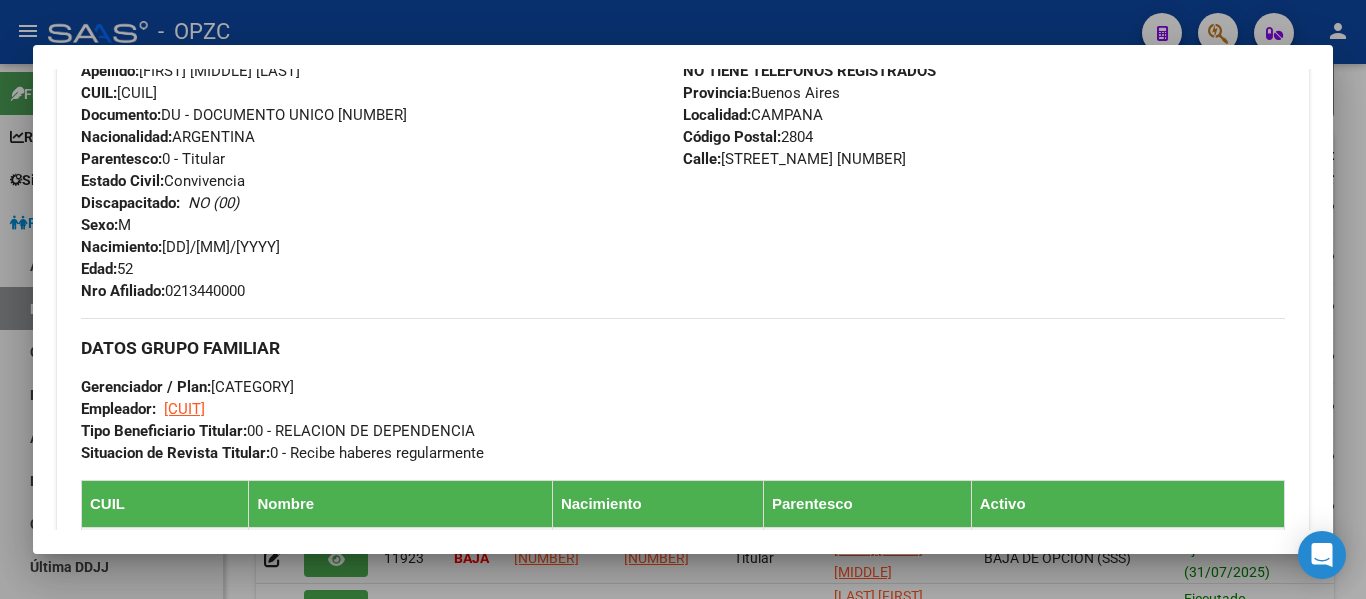scroll, scrollTop: 800, scrollLeft: 0, axis: vertical 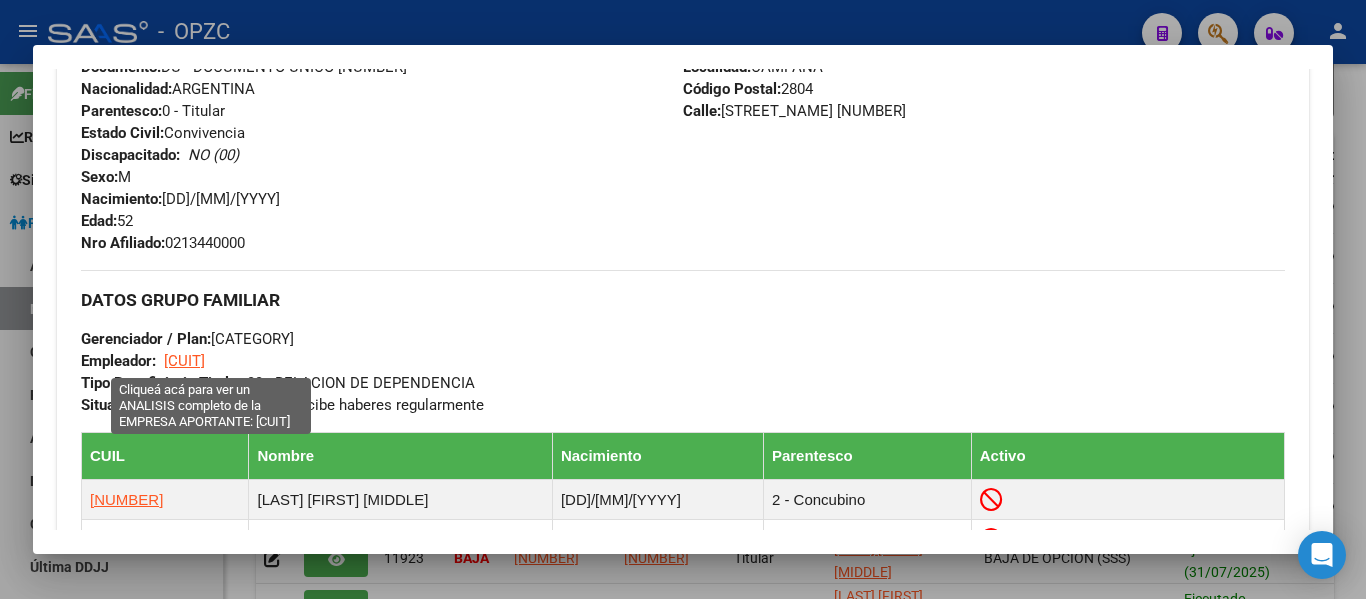 click on "[CUIT]" at bounding box center [184, 361] 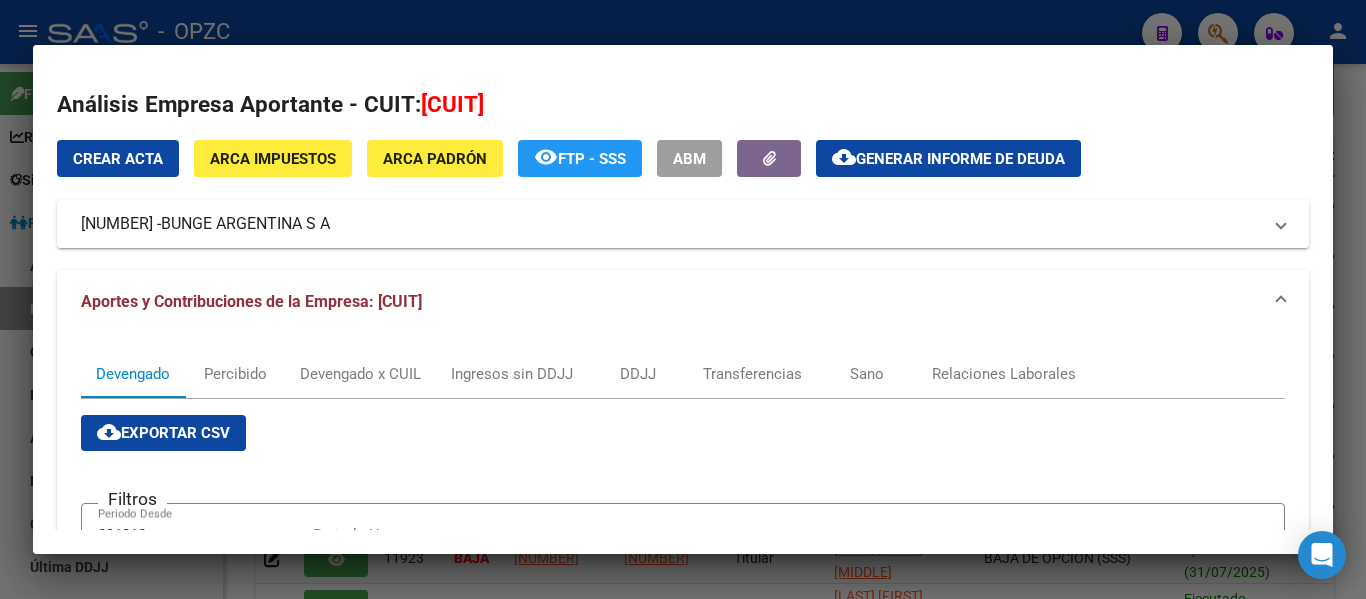 click at bounding box center (683, 299) 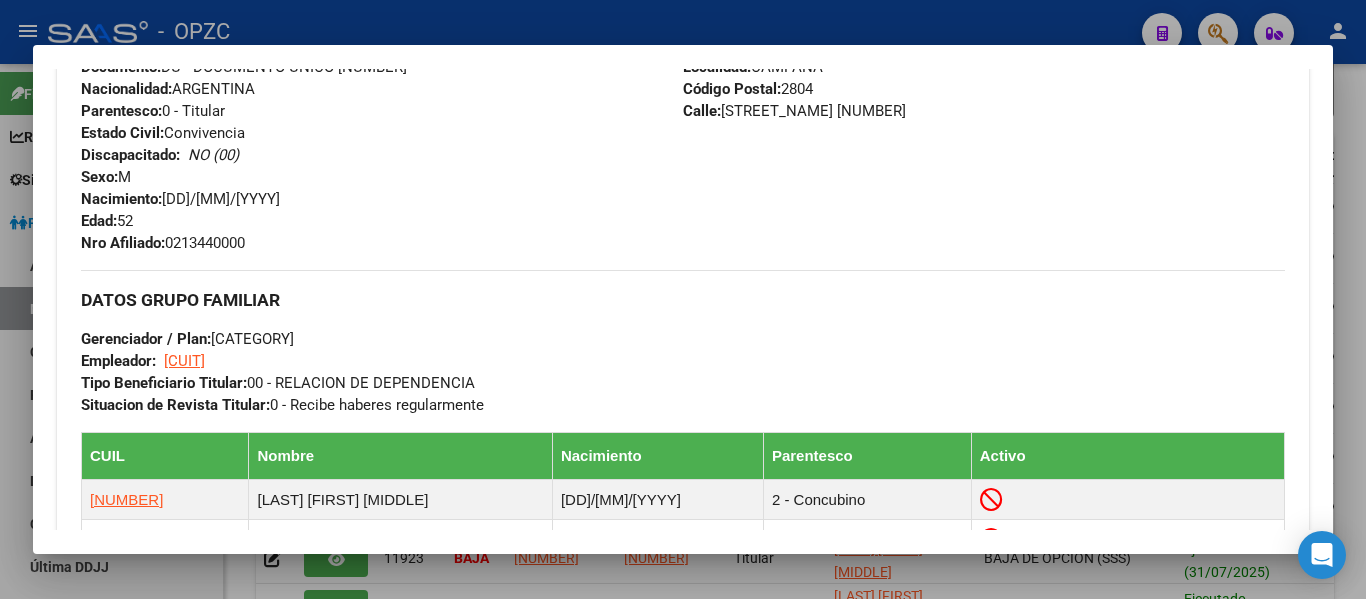 click at bounding box center (683, 299) 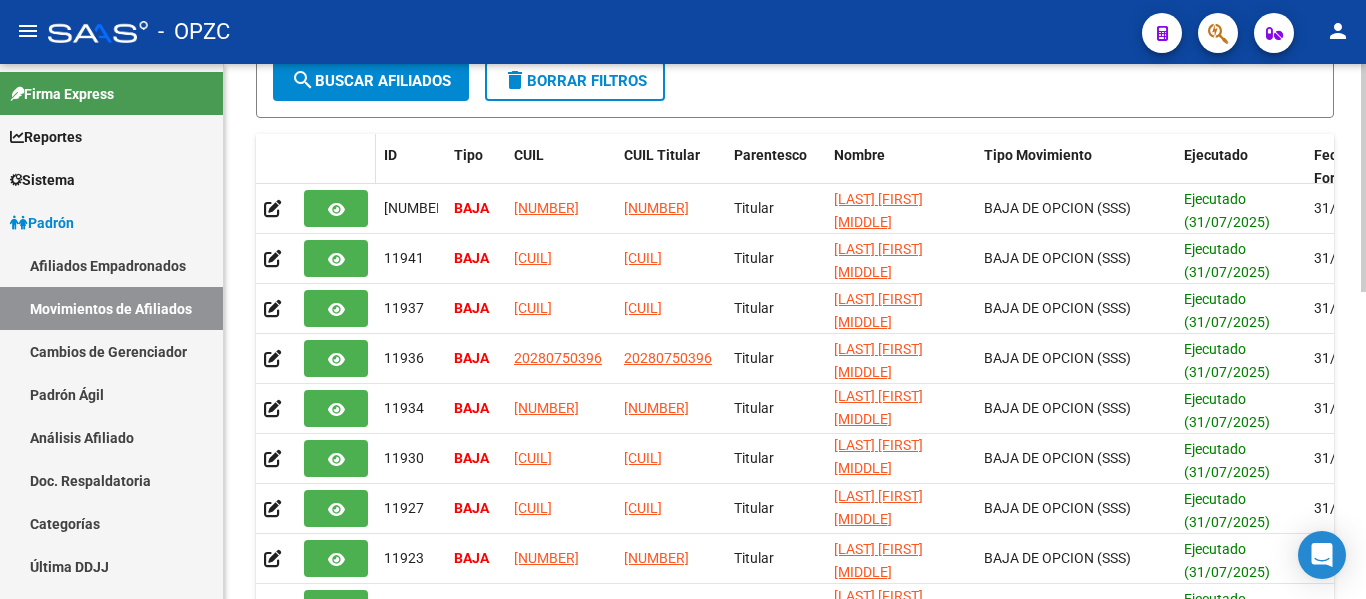 scroll, scrollTop: 100, scrollLeft: 0, axis: vertical 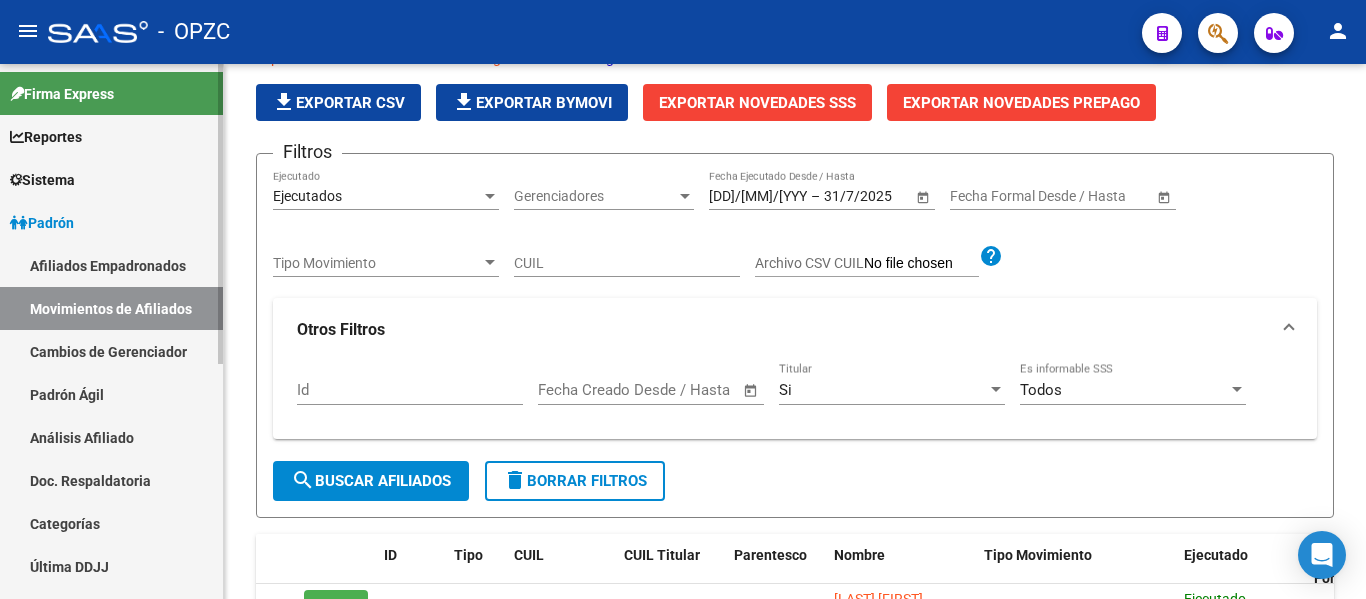 click on "Afiliados Empadronados" at bounding box center [111, 265] 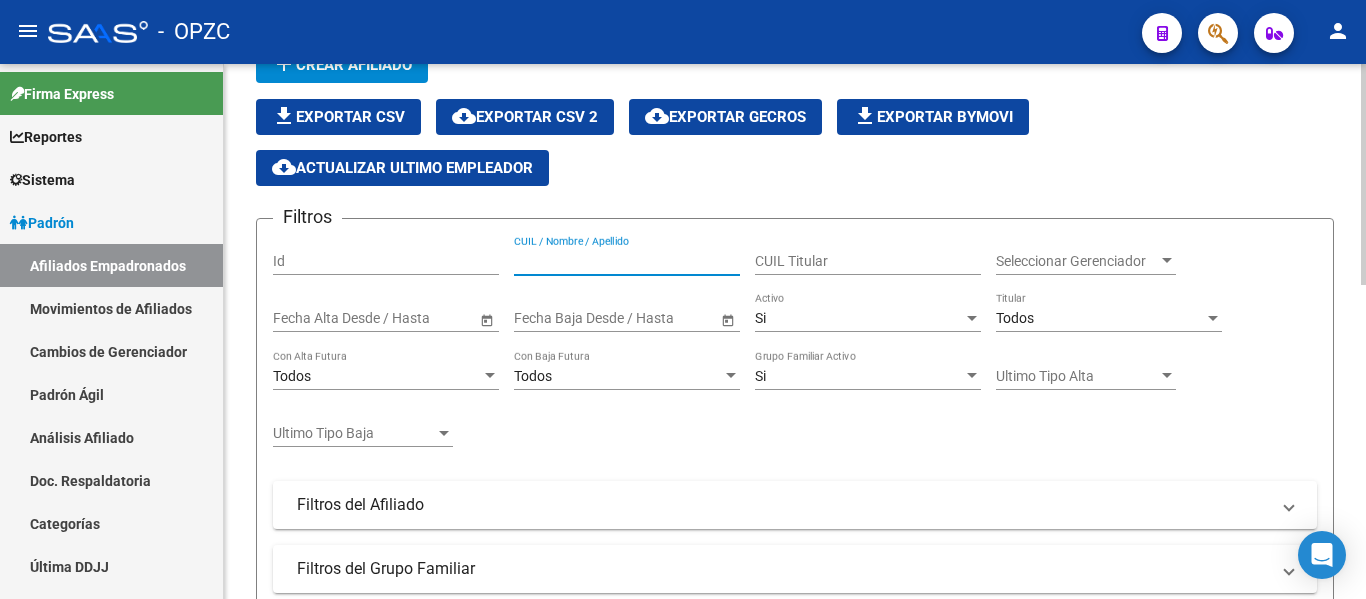 click on "CUIL / Nombre / Apellido" at bounding box center [627, 261] 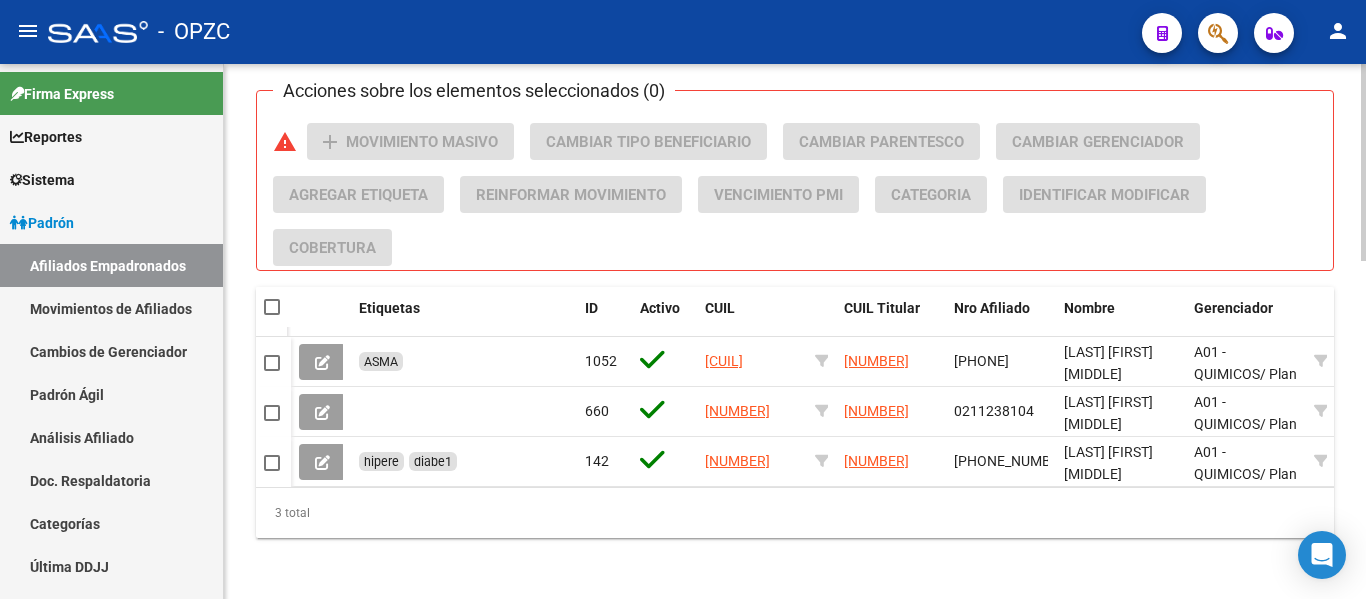 scroll, scrollTop: 918, scrollLeft: 0, axis: vertical 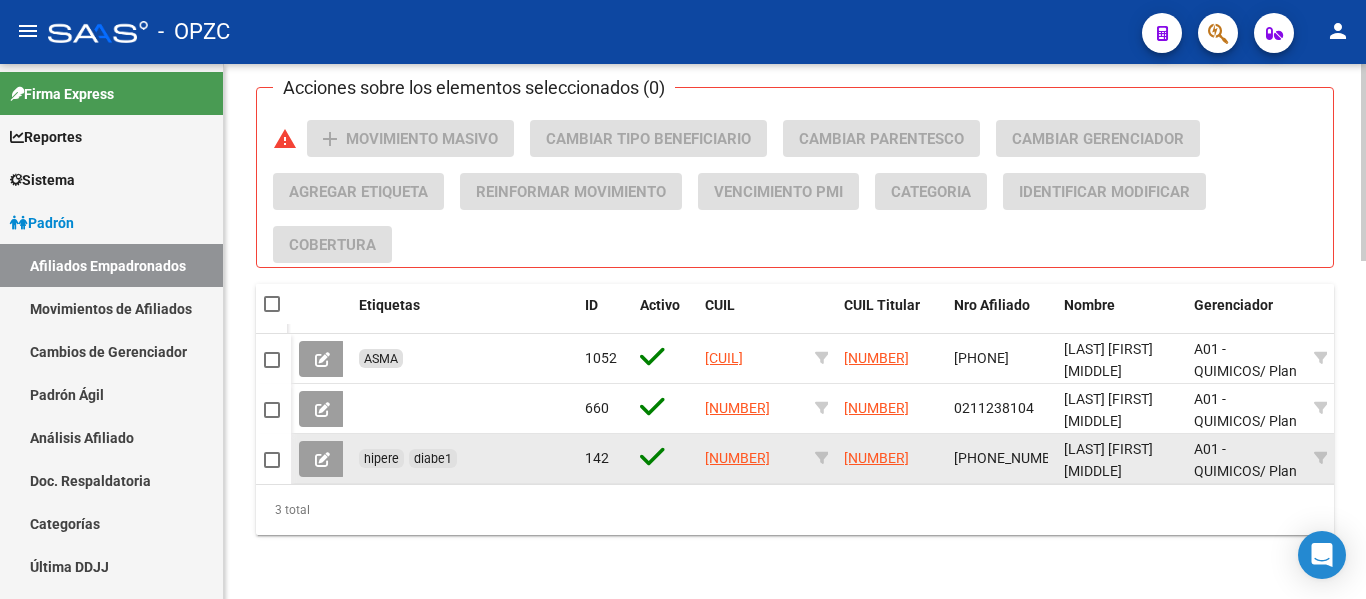 type on "[LAST]" 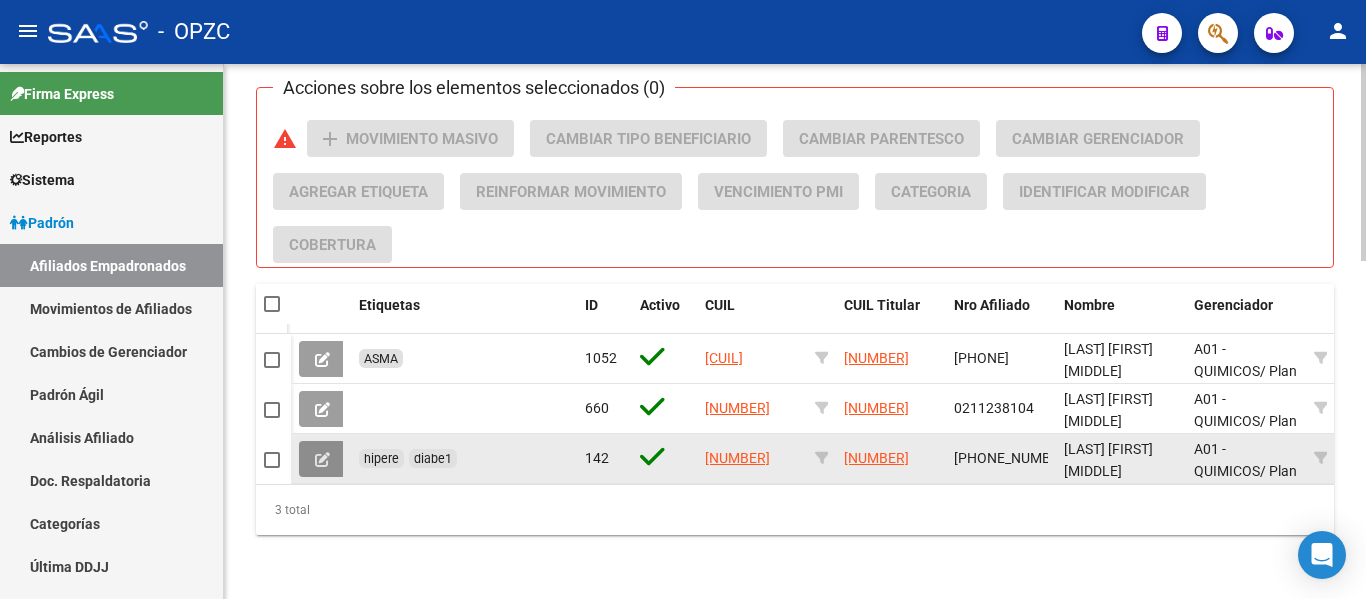 click 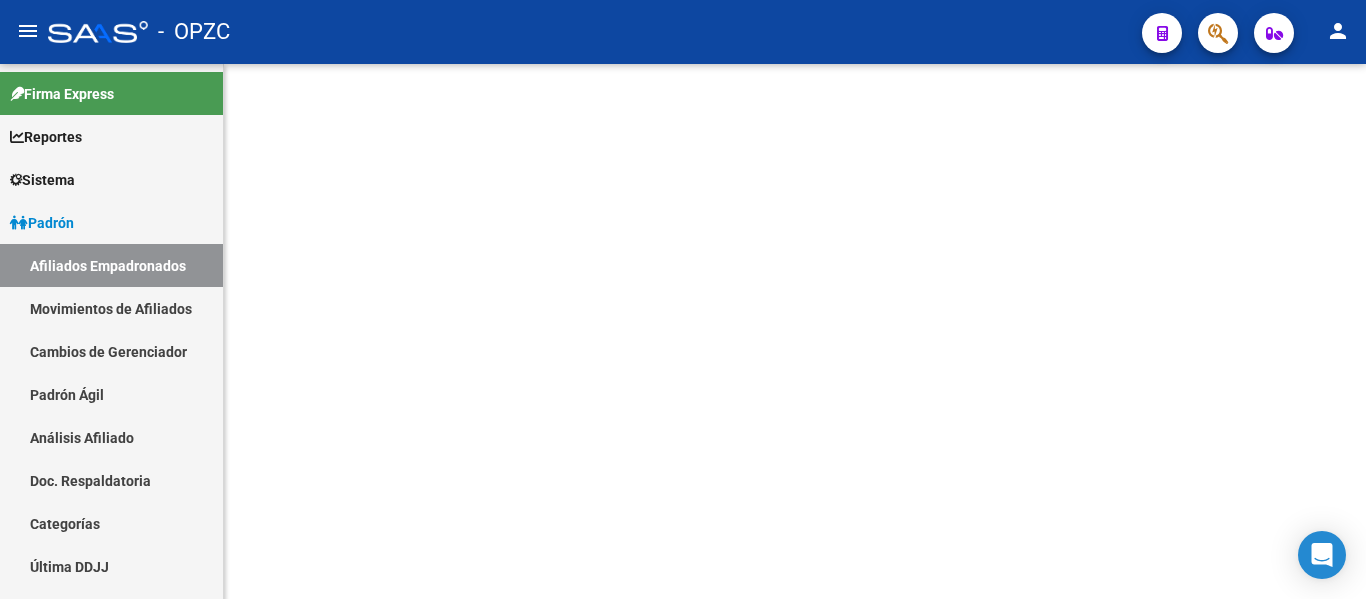 scroll, scrollTop: 0, scrollLeft: 0, axis: both 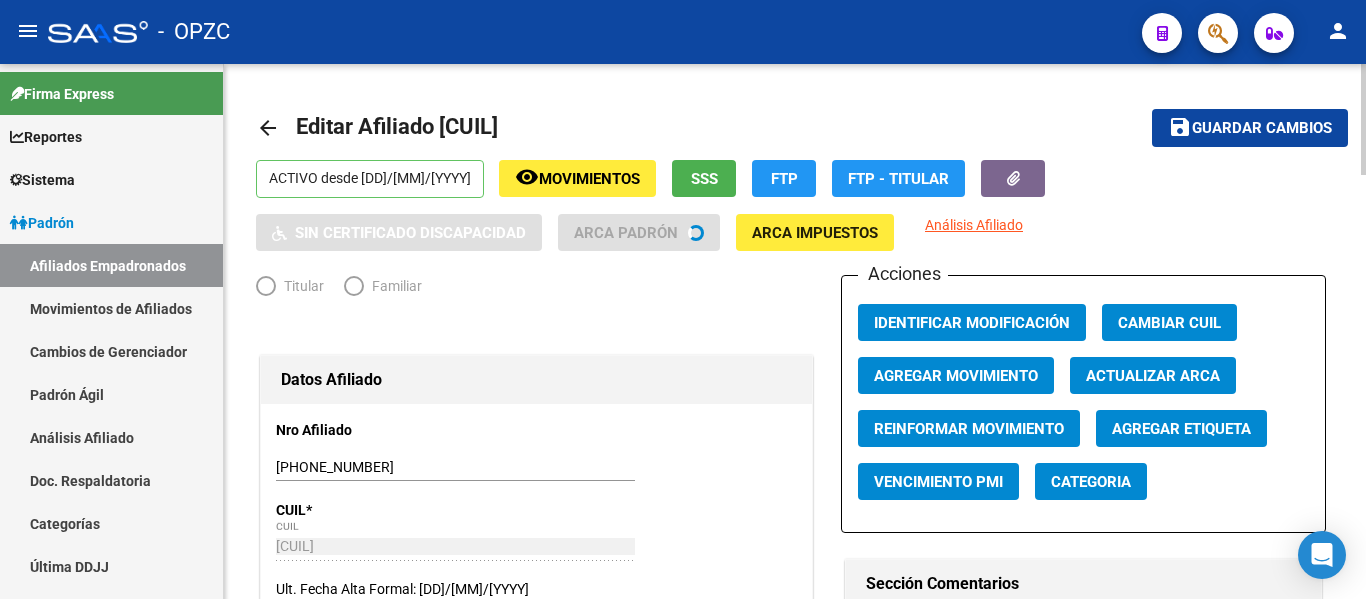 radio on "true" 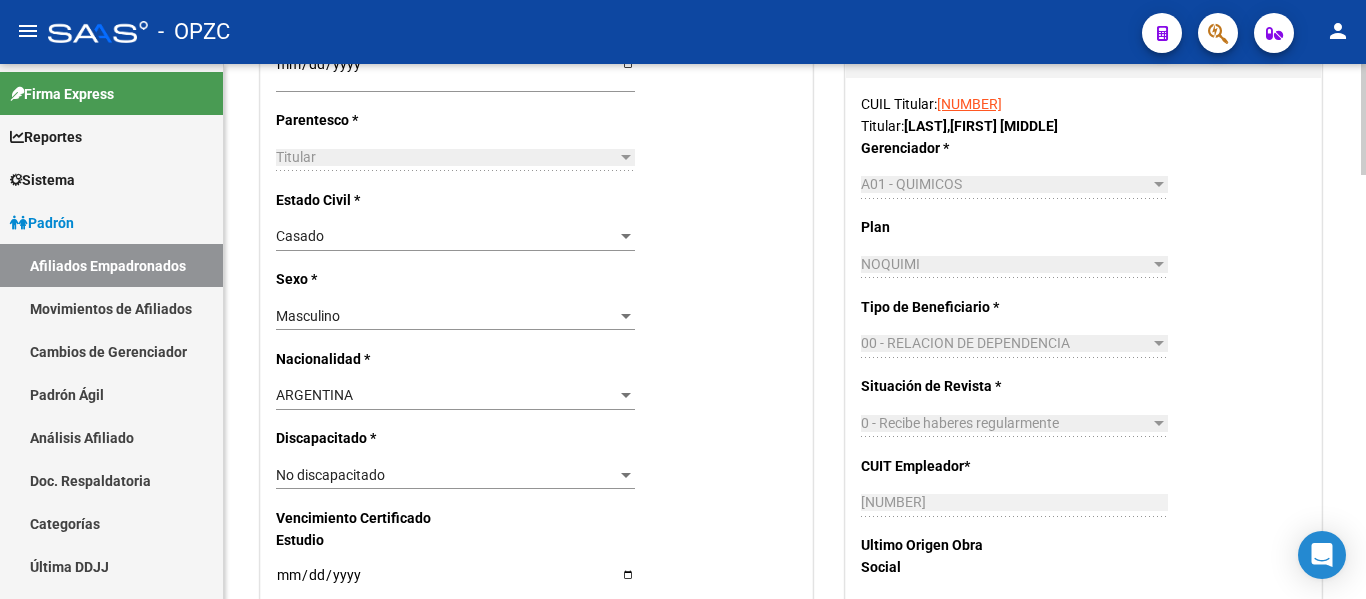 scroll, scrollTop: 1000, scrollLeft: 0, axis: vertical 